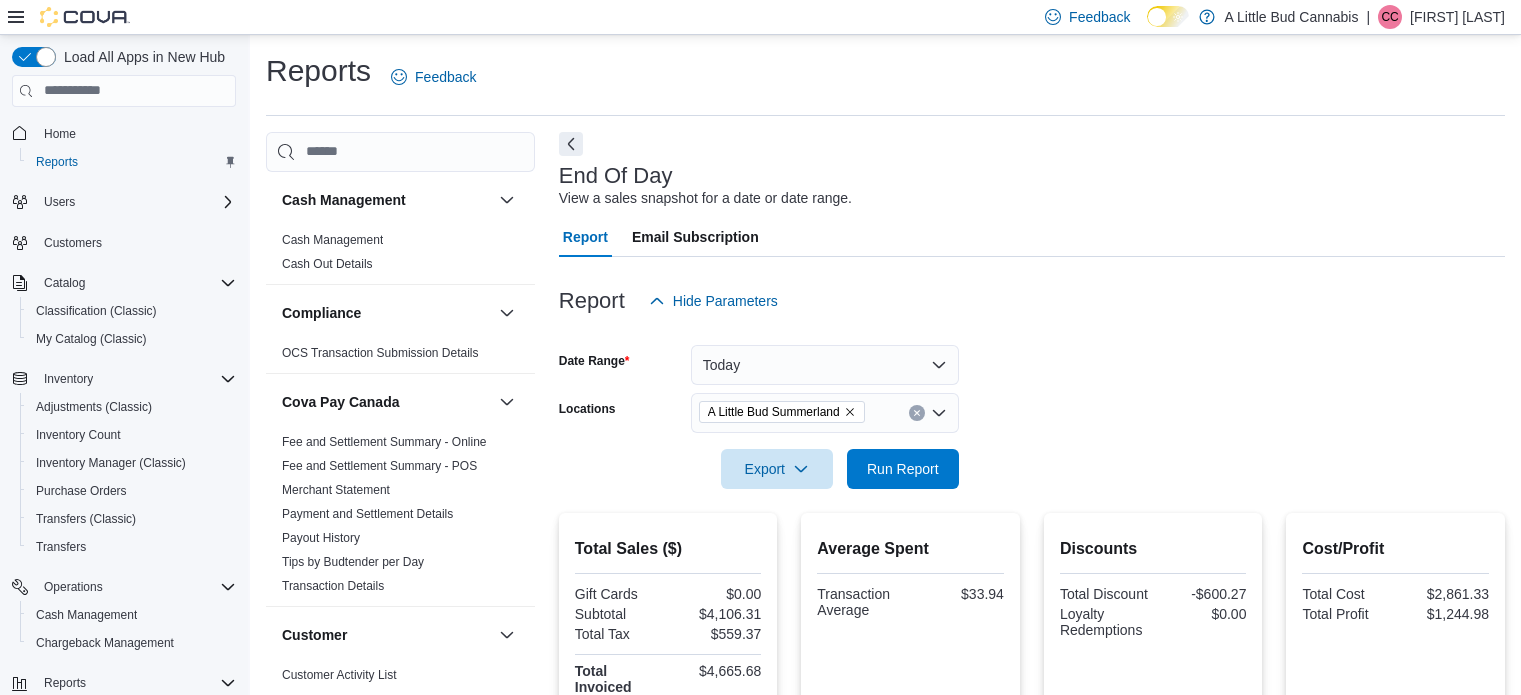 scroll, scrollTop: 200, scrollLeft: 0, axis: vertical 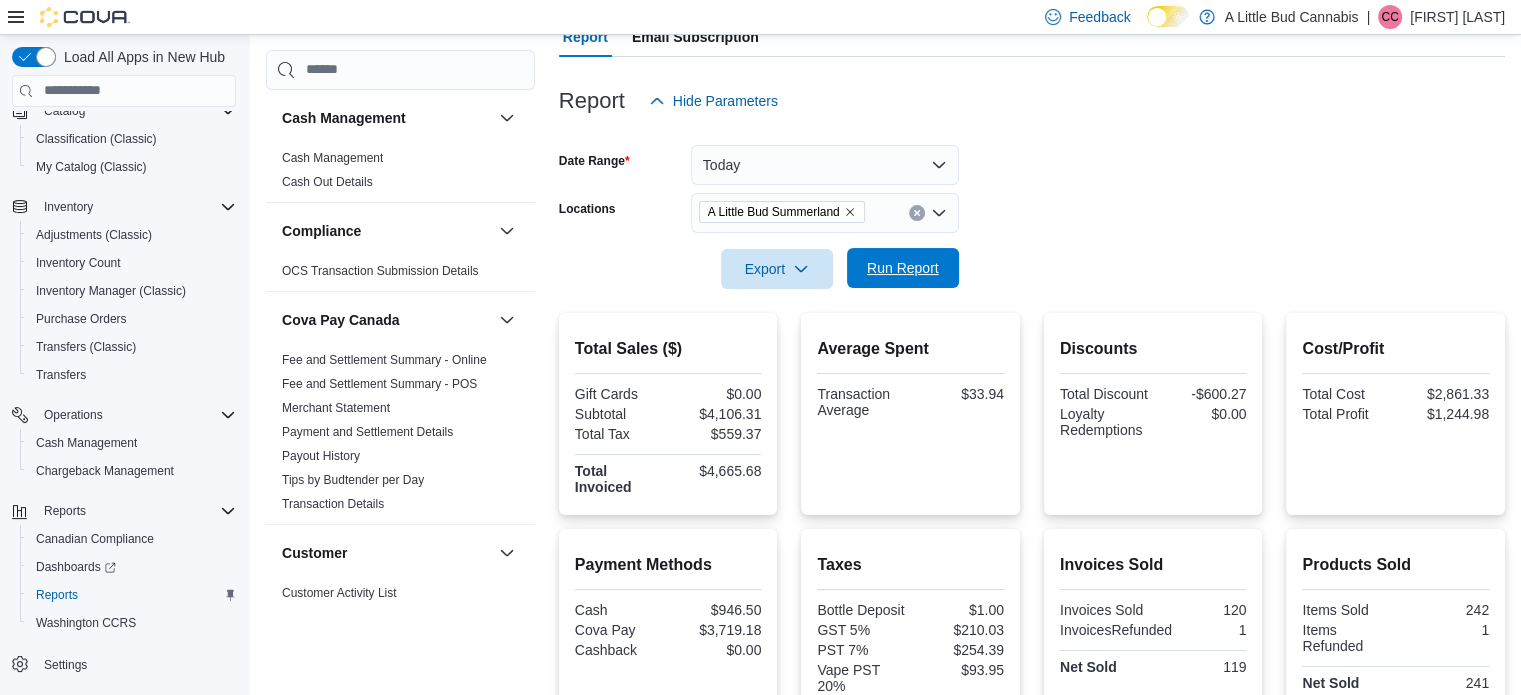 click on "Run Report" at bounding box center [903, 268] 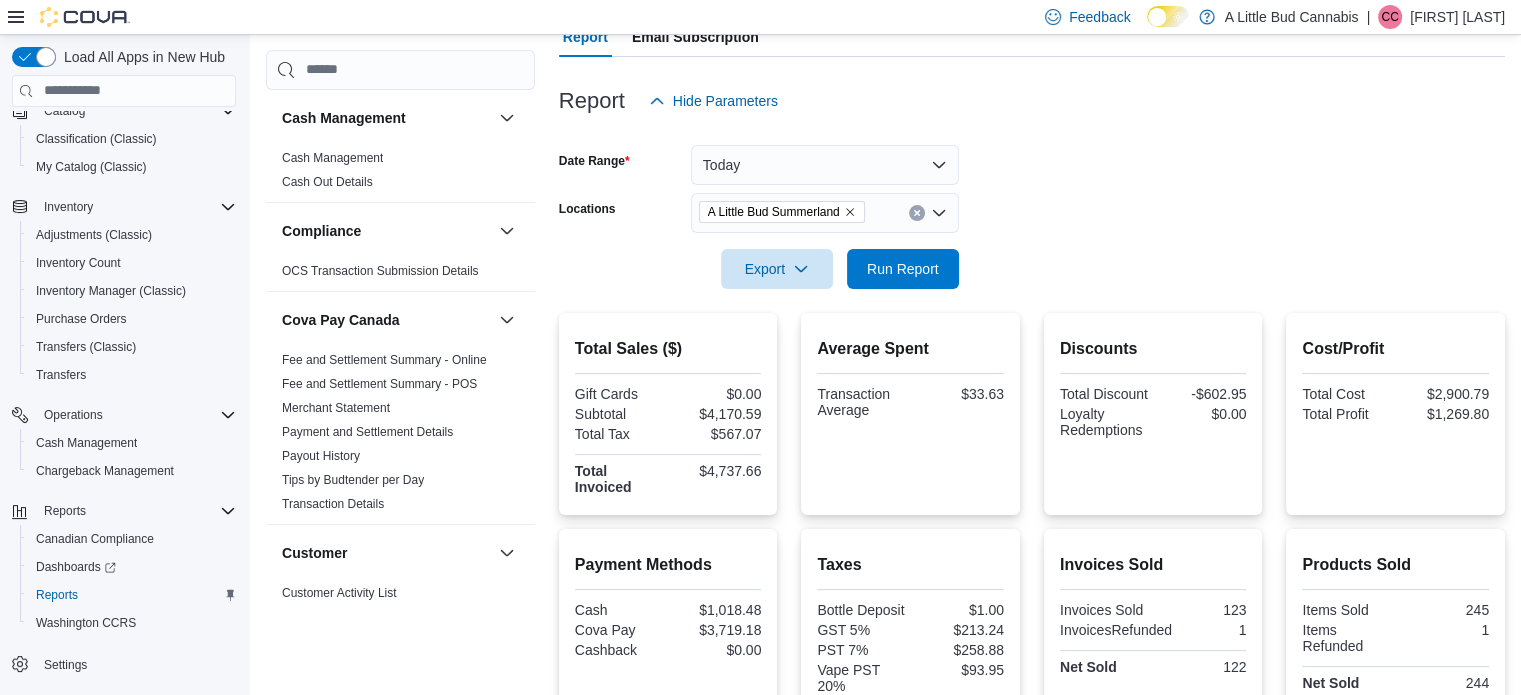 scroll, scrollTop: 425, scrollLeft: 0, axis: vertical 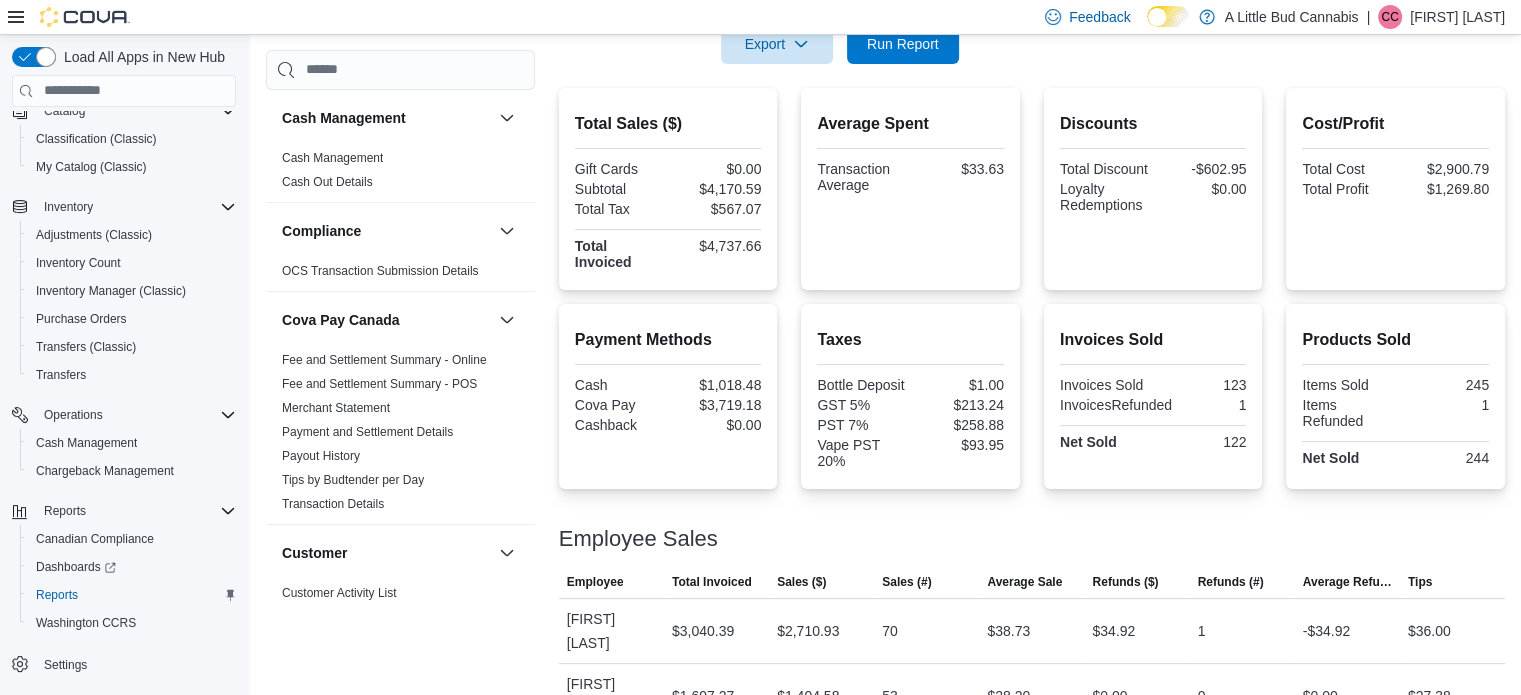 click on "Total Sales ($) Gift Cards $0.00 Subtotal $4,170.59 Total Tax $567.07 Total Invoiced $4,737.66 Average Spent Transaction Average $33.63 Discounts Total Discount -$602.95 Loyalty Redemptions $0.00 Cost/Profit Total Cost $2,900.79 Total Profit $1,269.80" at bounding box center [1032, 189] 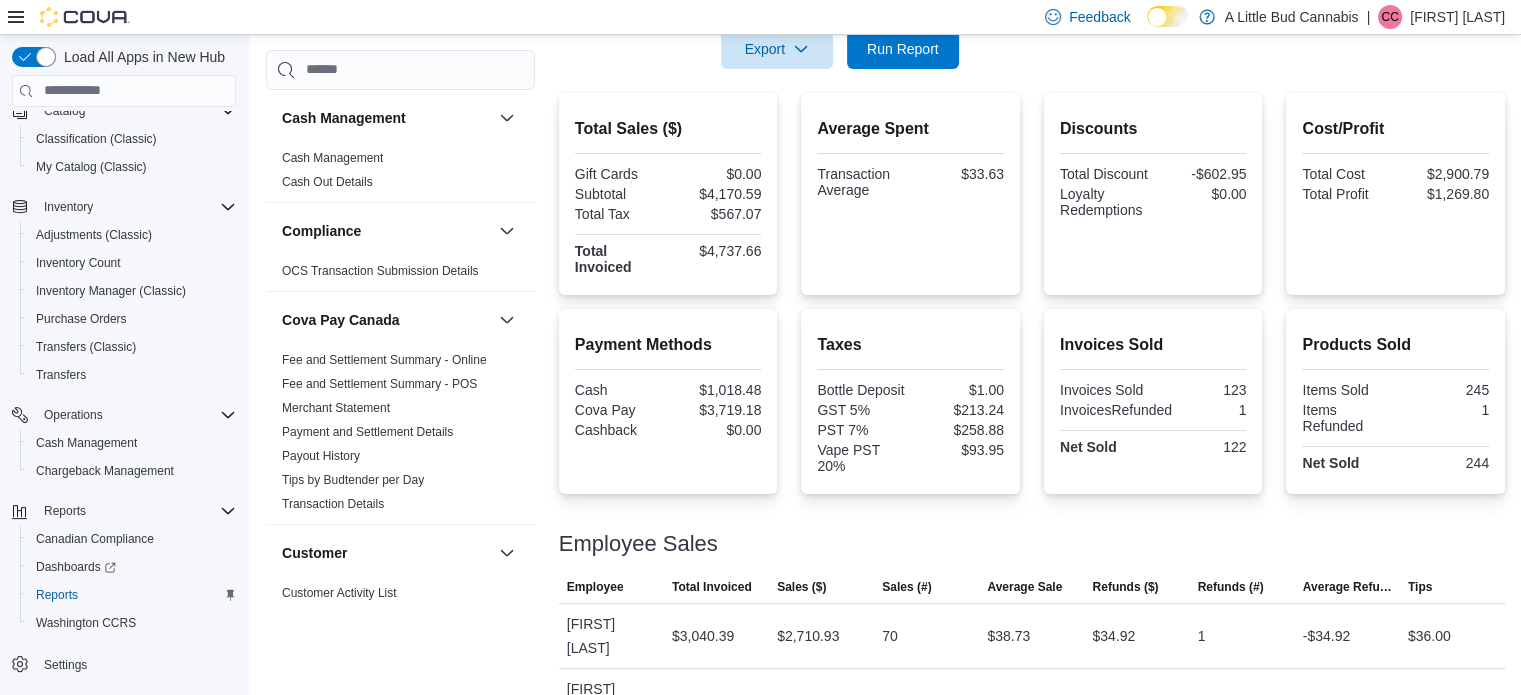 scroll, scrollTop: 425, scrollLeft: 0, axis: vertical 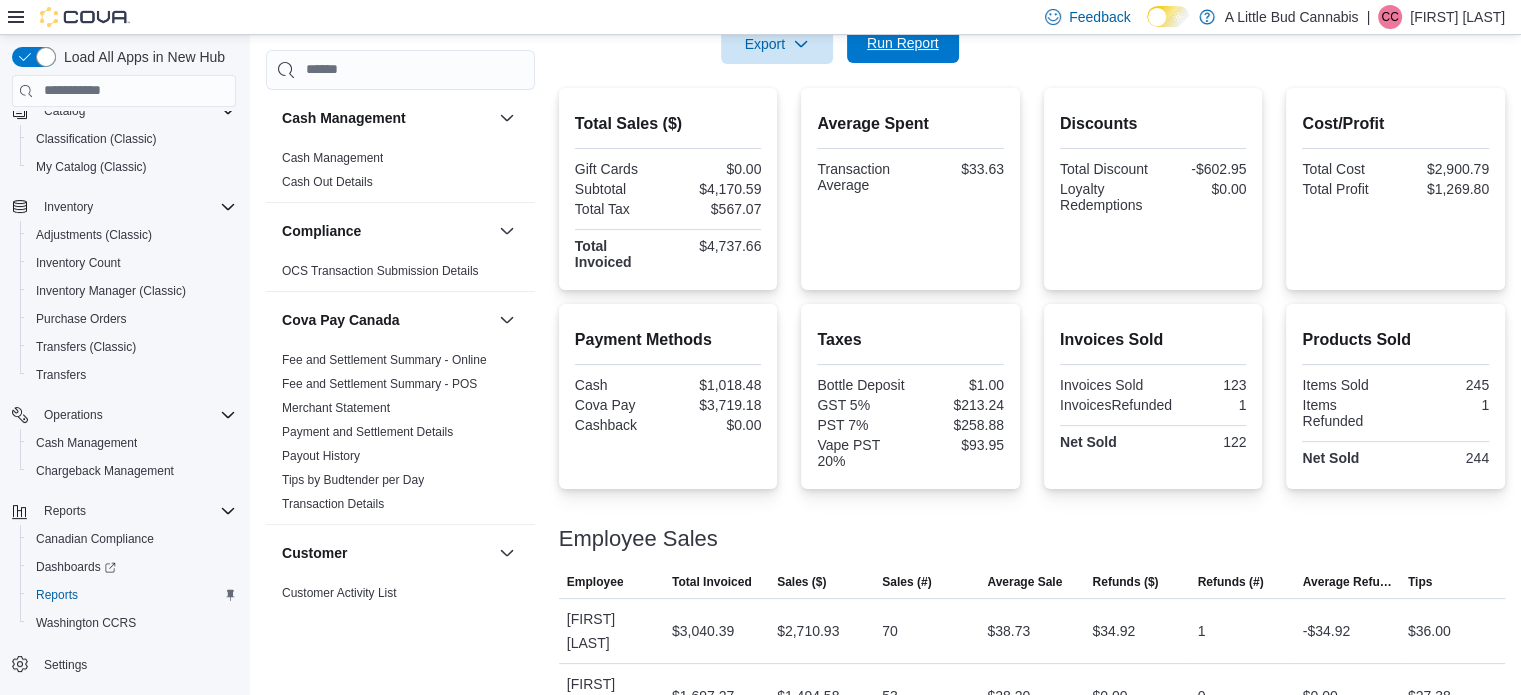 click on "Run Report" at bounding box center (903, 43) 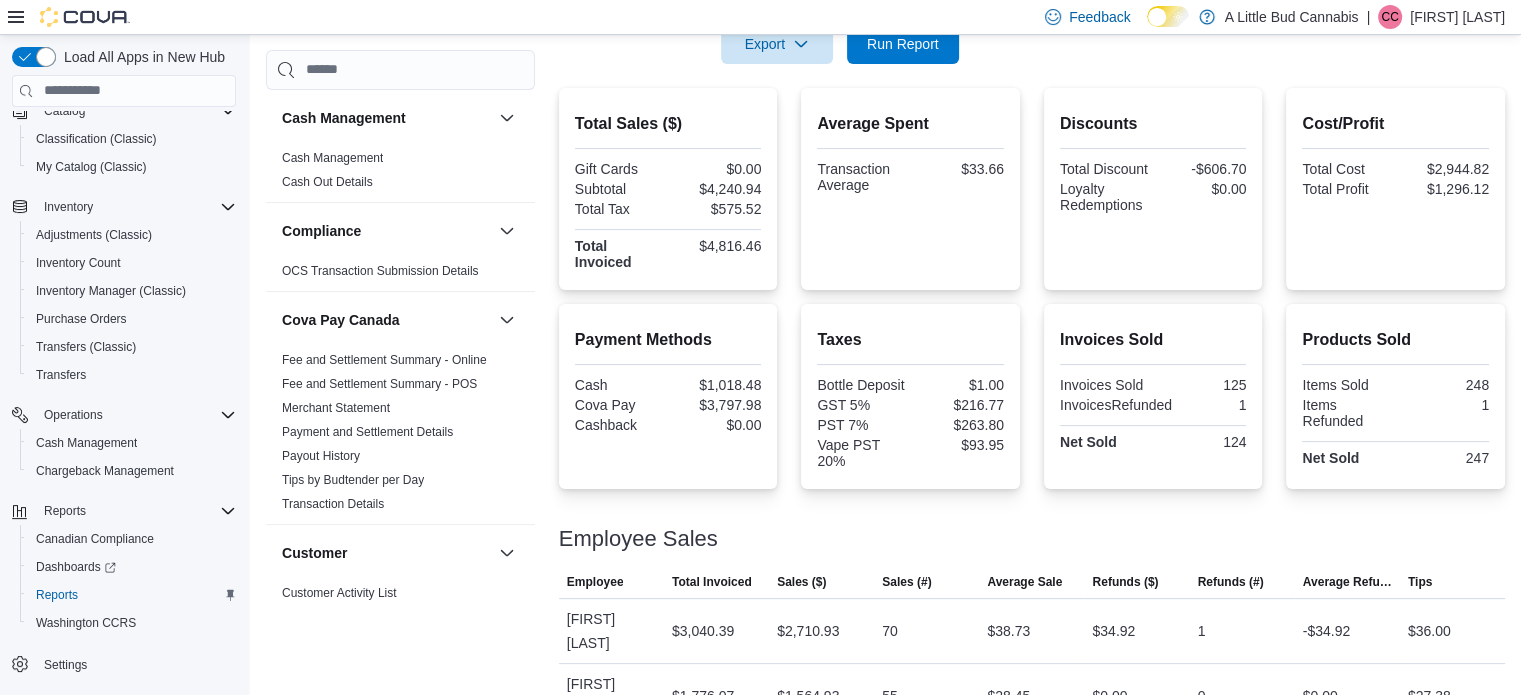 click on "Total Sales ($) Gift Cards $0.00 Subtotal $4,240.94 Total Tax $575.52 Total Invoiced $4,816.46 Average Spent Transaction Average $33.66 Discounts Total Discount -$606.70 Loyalty Redemptions $0.00 Cost/Profit Total Cost $2,944.82 Total Profit $1,296.12 Payment Methods Cash $1,018.48 Cova Pay $3,797.98 Cashback $0.00 Taxes Bottle Deposit $1.00 GST 5% $216.77 PST 7% $263.80 Vape PST 20% $93.95 Invoices Sold Invoices Sold 125 InvoicesRefunded 1 Net Sold 124 Products Sold Items Sold 248 Items Refunded 1 Net Sold 247 Employee Sales   This table contains 2 rows. Employee Total Invoiced Sales ($) Sales (#) Average Sale Refunds ($) Refunds (#) Average Refund Tips Employee Dale Boyd Total Invoiced $3,040.39 Sales ($) $2,710.93 Sales (#) 70 Average Sale $38.73 Refunds ($) $34.92 Refunds (#) 1 Average Refund -$34.92 Tips $36.00 Employee Carolyn Cook Total Invoiced $1,776.07 Sales ($) $1,564.93 Sales (#) 55 Average Sale $28.45 Refunds ($) $0.00 Refunds (#) 0 Average Refund $0.00 Tips $27.38" at bounding box center [1032, 408] 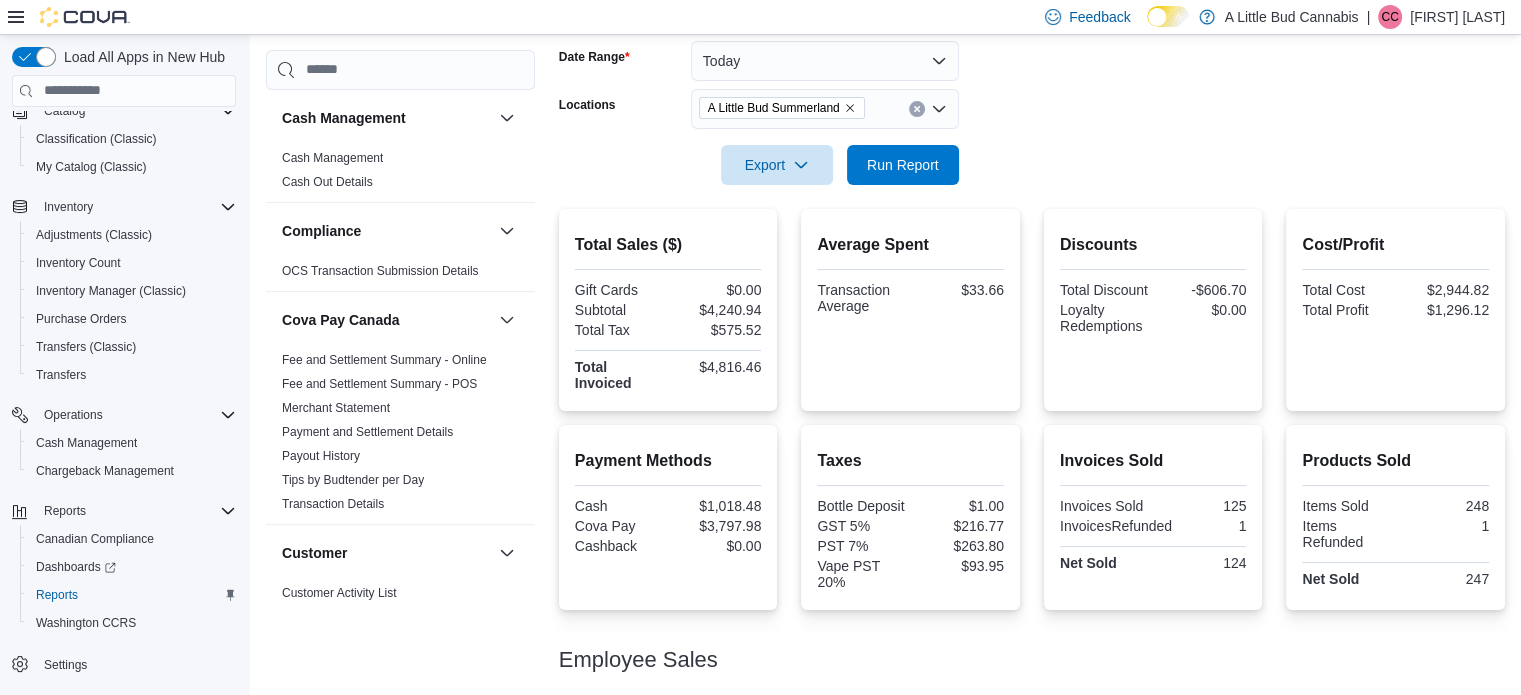 scroll, scrollTop: 425, scrollLeft: 0, axis: vertical 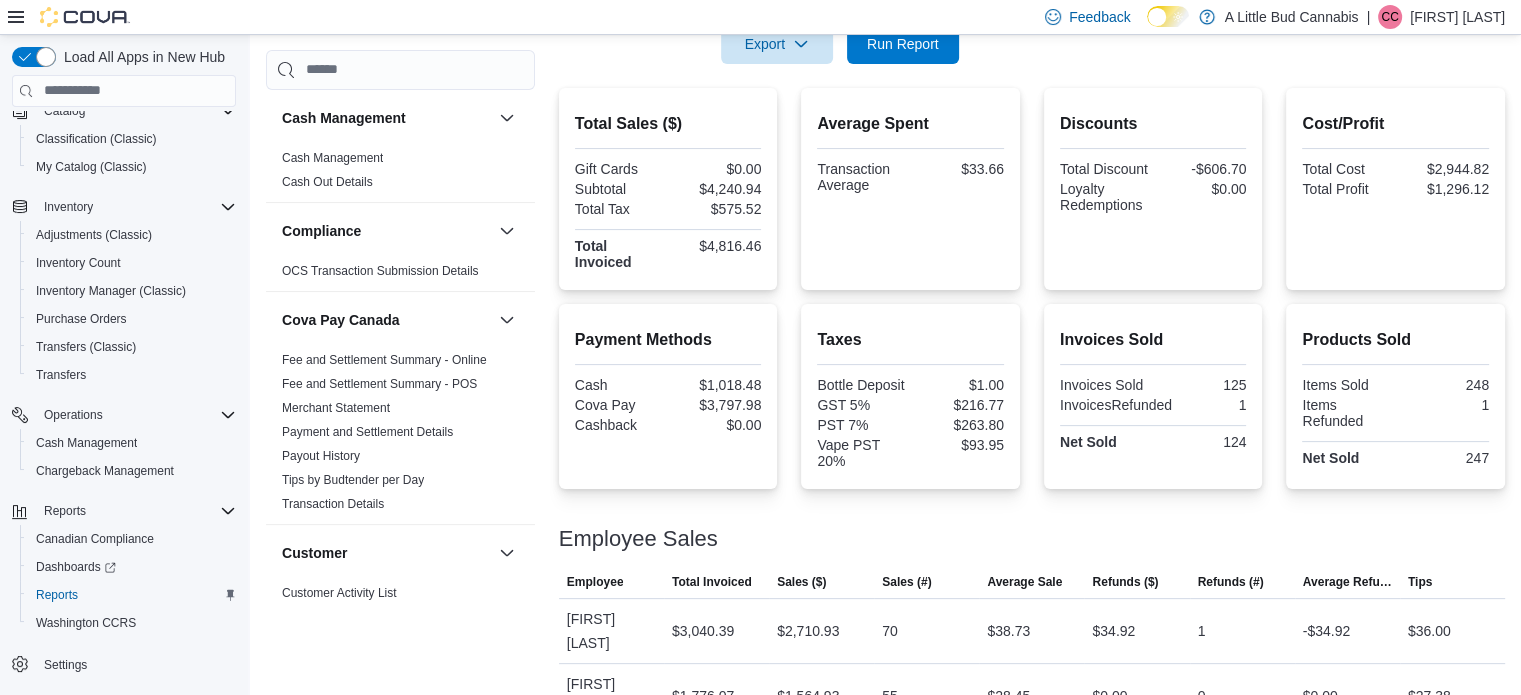 click on "Total Sales ($) Gift Cards $0.00 Subtotal $4,240.94 Total Tax $575.52 Total Invoiced $4,816.46 Average Spent Transaction Average $33.66 Discounts Total Discount -$606.70 Loyalty Redemptions $0.00 Cost/Profit Total Cost $2,944.82 Total Profit $1,296.12 Payment Methods Cash $1,018.48 Cova Pay $3,797.98 Cashback $0.00 Taxes Bottle Deposit $1.00 GST 5% $216.77 PST 7% $263.80 Vape PST 20% $93.95 Invoices Sold Invoices Sold 125 InvoicesRefunded 1 Net Sold 124 Products Sold Items Sold 248 Items Refunded 1 Net Sold 247 Employee Sales   This table contains 2 rows. Employee Total Invoiced Sales ($) Sales (#) Average Sale Refunds ($) Refunds (#) Average Refund Tips Employee Dale Boyd Total Invoiced $3,040.39 Sales ($) $2,710.93 Sales (#) 70 Average Sale $38.73 Refunds ($) $34.92 Refunds (#) 1 Average Refund -$34.92 Tips $36.00 Employee Carolyn Cook Total Invoiced $1,776.07 Sales ($) $1,564.93 Sales (#) 55 Average Sale $28.45 Refunds ($) $0.00 Refunds (#) 0 Average Refund $0.00 Tips $27.38" at bounding box center [1032, 408] 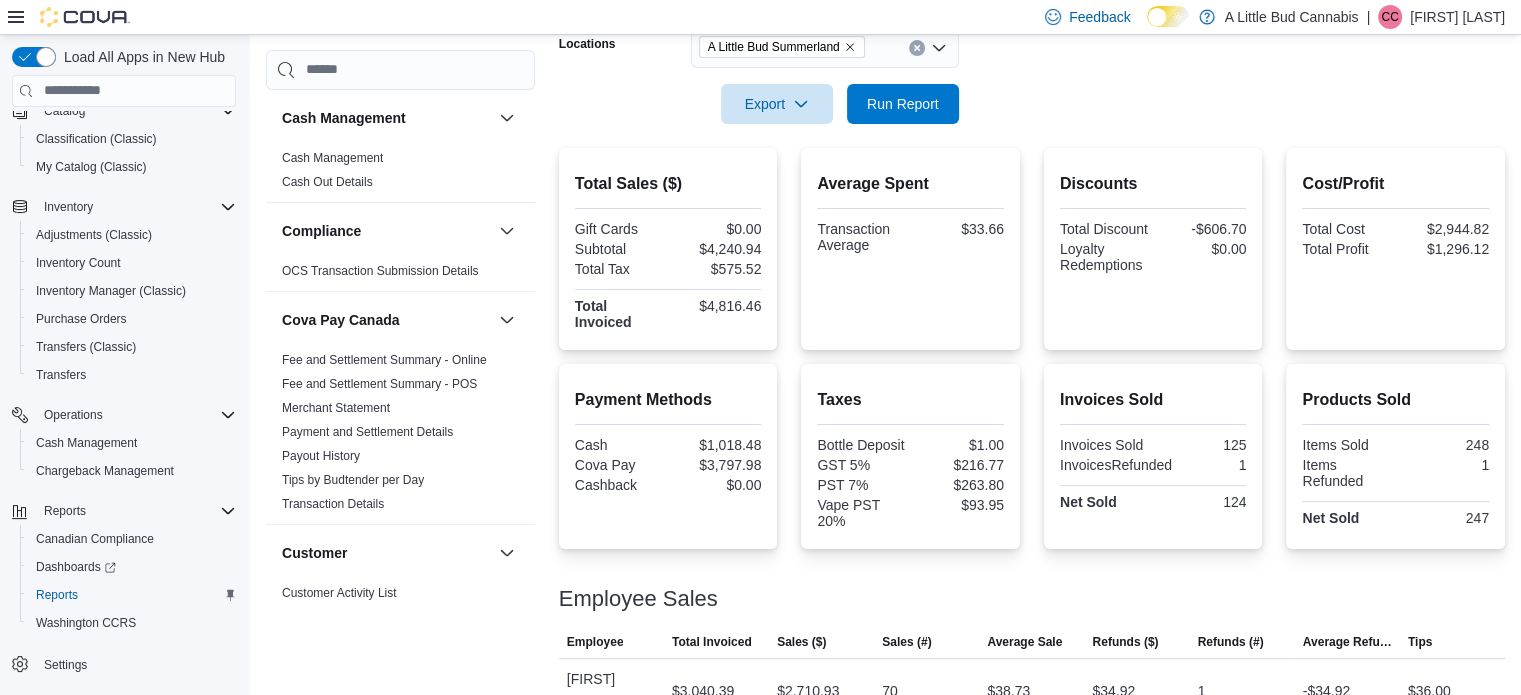 scroll, scrollTop: 425, scrollLeft: 0, axis: vertical 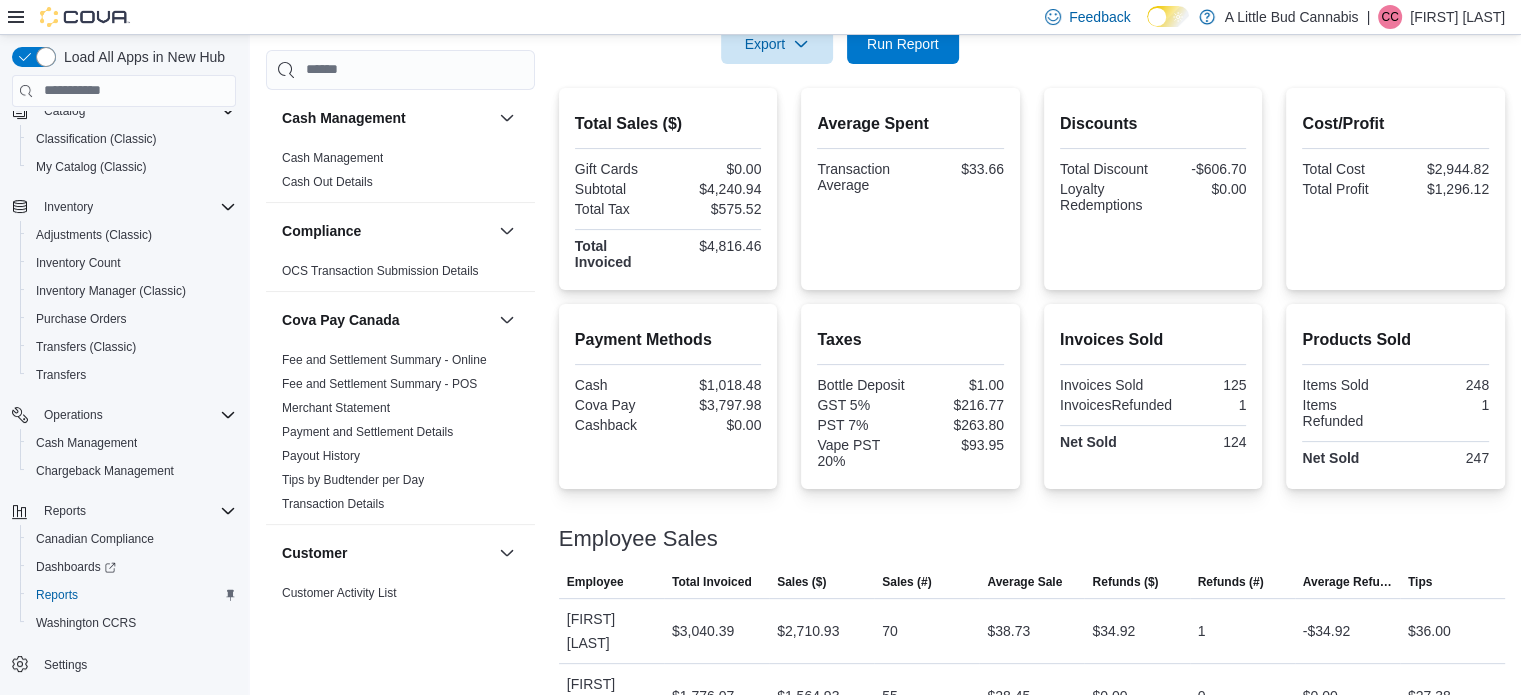 click on "Total Sales ($) Gift Cards $0.00 Subtotal $4,240.94 Total Tax $575.52 Total Invoiced $4,816.46 Average Spent Transaction Average $33.66 Discounts Total Discount -$606.70 Loyalty Redemptions $0.00 Cost/Profit Total Cost $2,944.82 Total Profit $1,296.12 Payment Methods Cash $1,018.48 Cova Pay $3,797.98 Cashback $0.00 Taxes Bottle Deposit $1.00 GST 5% $216.77 PST 7% $263.80 Vape PST 20% $93.95 Invoices Sold Invoices Sold 125 InvoicesRefunded 1 Net Sold 124 Products Sold Items Sold 248 Items Refunded 1 Net Sold 247 Employee Sales   This table contains 2 rows. Employee Total Invoiced Sales ($) Sales (#) Average Sale Refunds ($) Refunds (#) Average Refund Tips Employee Dale Boyd Total Invoiced $3,040.39 Sales ($) $2,710.93 Sales (#) 70 Average Sale $38.73 Refunds ($) $34.92 Refunds (#) 1 Average Refund -$34.92 Tips $36.00 Employee Carolyn Cook Total Invoiced $1,776.07 Sales ($) $1,564.93 Sales (#) 55 Average Sale $28.45 Refunds ($) $0.00 Refunds (#) 0 Average Refund $0.00 Tips $27.38" at bounding box center [1032, 408] 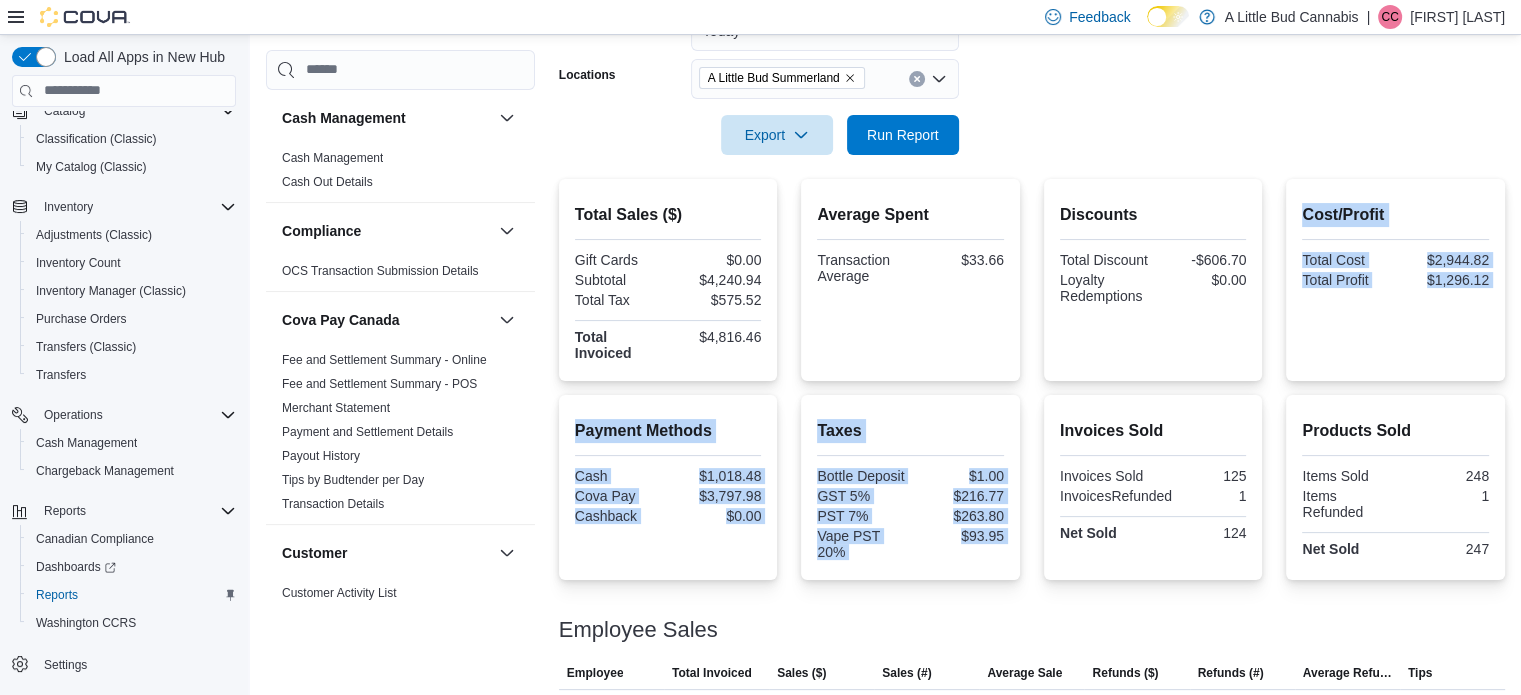 scroll, scrollTop: 225, scrollLeft: 0, axis: vertical 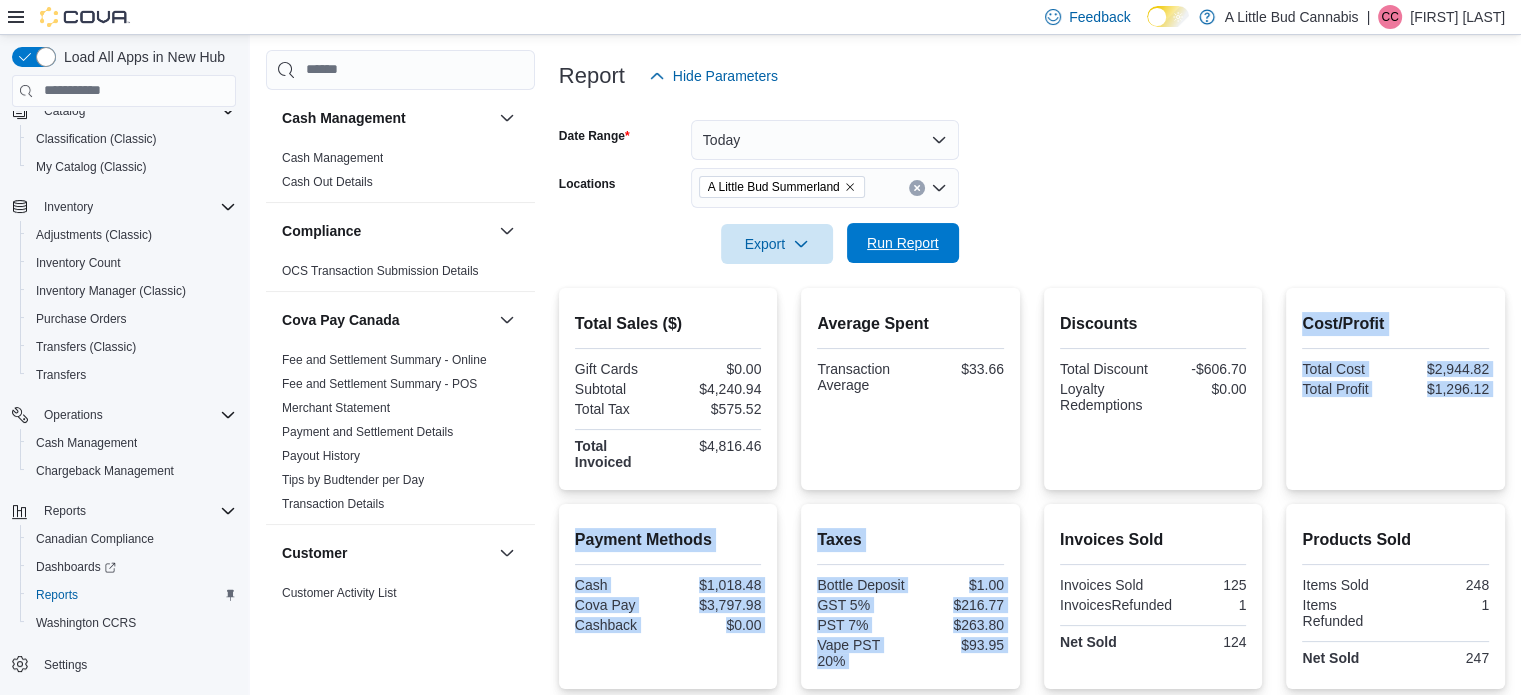 click on "Run Report" at bounding box center [903, 243] 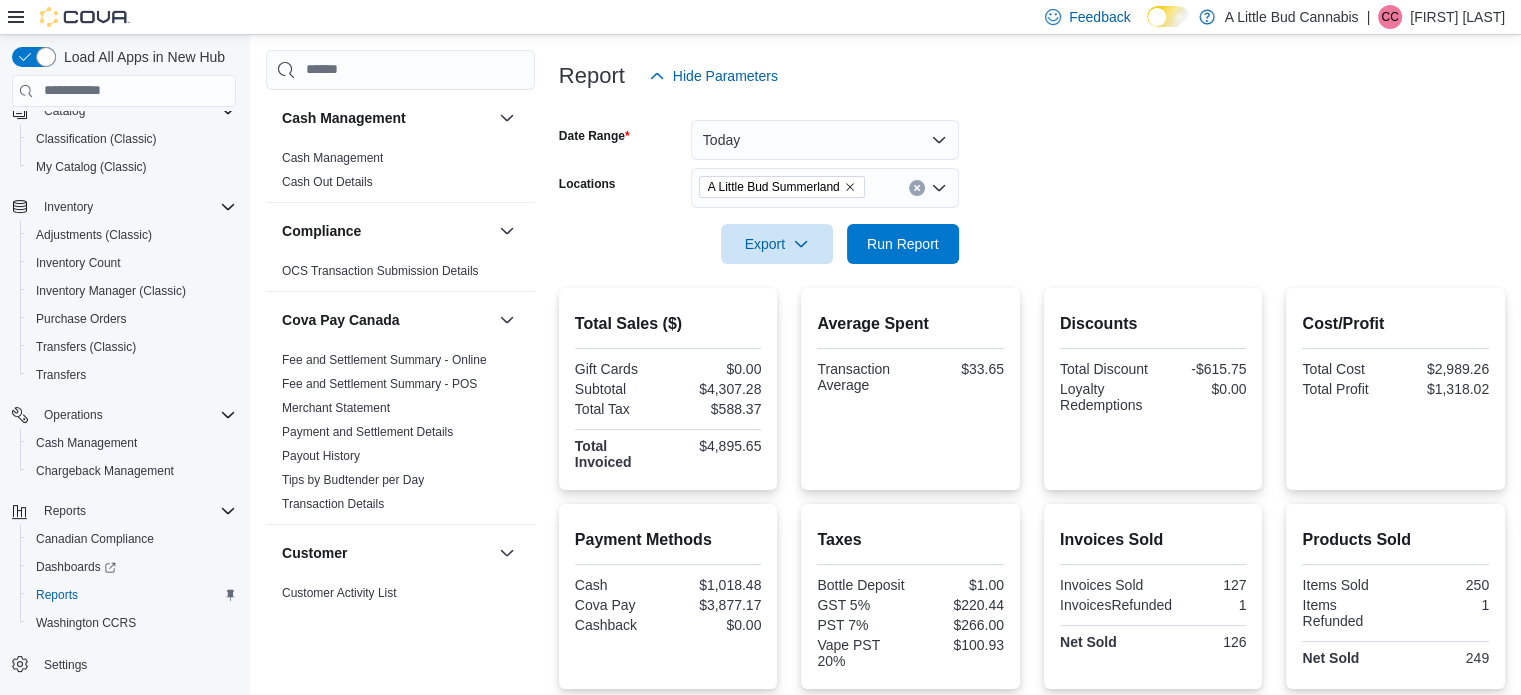click on "Total Sales ($) Gift Cards $0.00 Subtotal $4,307.28 Total Tax $588.37 Total Invoiced $4,895.65 Average Spent Transaction Average $33.65 Discounts Total Discount -$615.75 Loyalty Redemptions $0.00 Cost/Profit Total Cost $2,989.26 Total Profit $1,318.02 Payment Methods Cash $1,018.48 Cova Pay $3,877.17 Cashback $0.00 Taxes Bottle Deposit $1.00 GST 5% $220.44 PST 7% $266.00 Vape PST 20% $100.93 Invoices Sold Invoices Sold 127 InvoicesRefunded 1 Net Sold 126 Products Sold Items Sold 250 Items Refunded 1 Net Sold 249 Employee Sales   This table contains 2 rows. Employee Total Invoiced Sales ($) Sales (#) Average Sale Refunds ($) Refunds (#) Average Refund Tips Employee Dale Boyd Total Invoiced $3,040.39 Sales ($) $2,710.93 Sales (#) 70 Average Sale $38.73 Refunds ($) $34.92 Refunds (#) 1 Average Refund -$34.92 Tips $36.00 Employee Carolyn Cook Total Invoiced $1,855.26 Sales ($) $1,631.27 Sales (#) 57 Average Sale $28.62 Refunds ($) $0.00 Refunds (#) 0 Average Refund $0.00 Tips $27.38" at bounding box center (1032, 608) 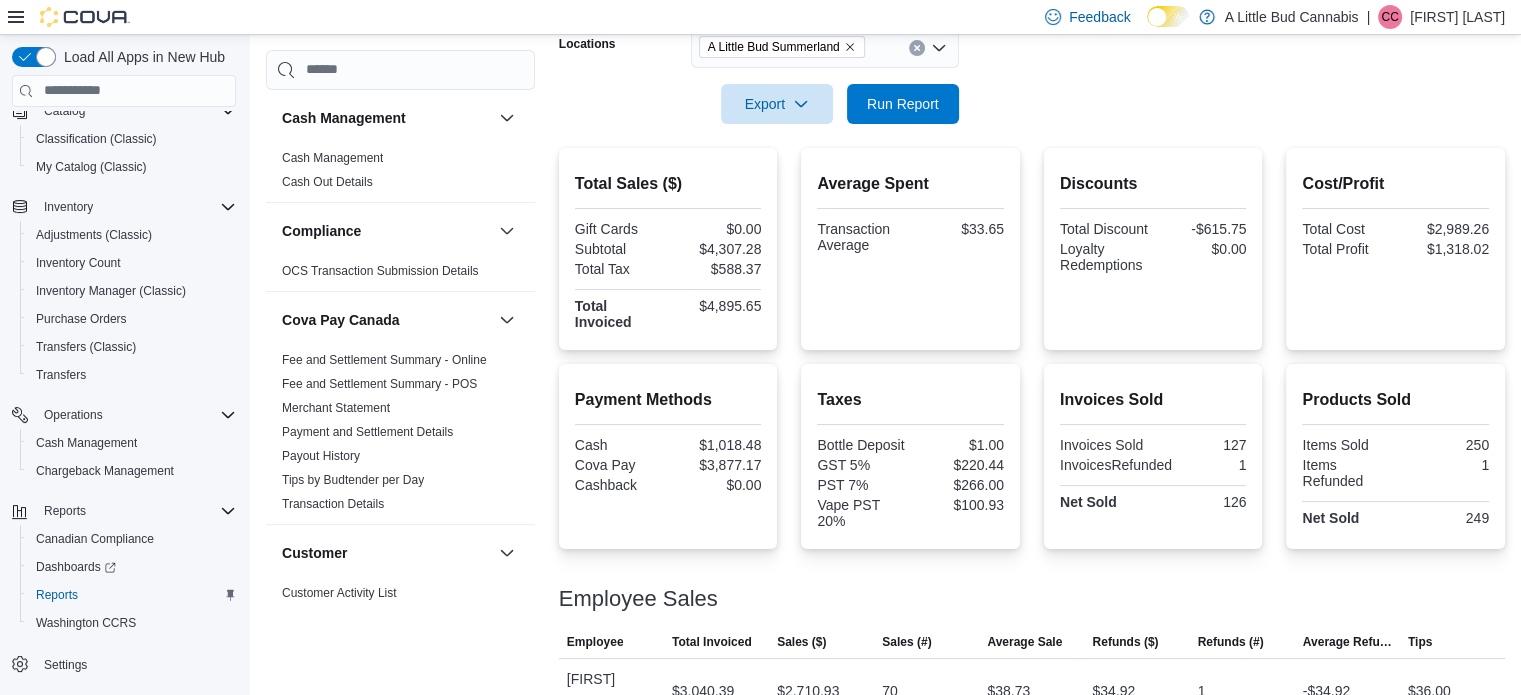scroll, scrollTop: 425, scrollLeft: 0, axis: vertical 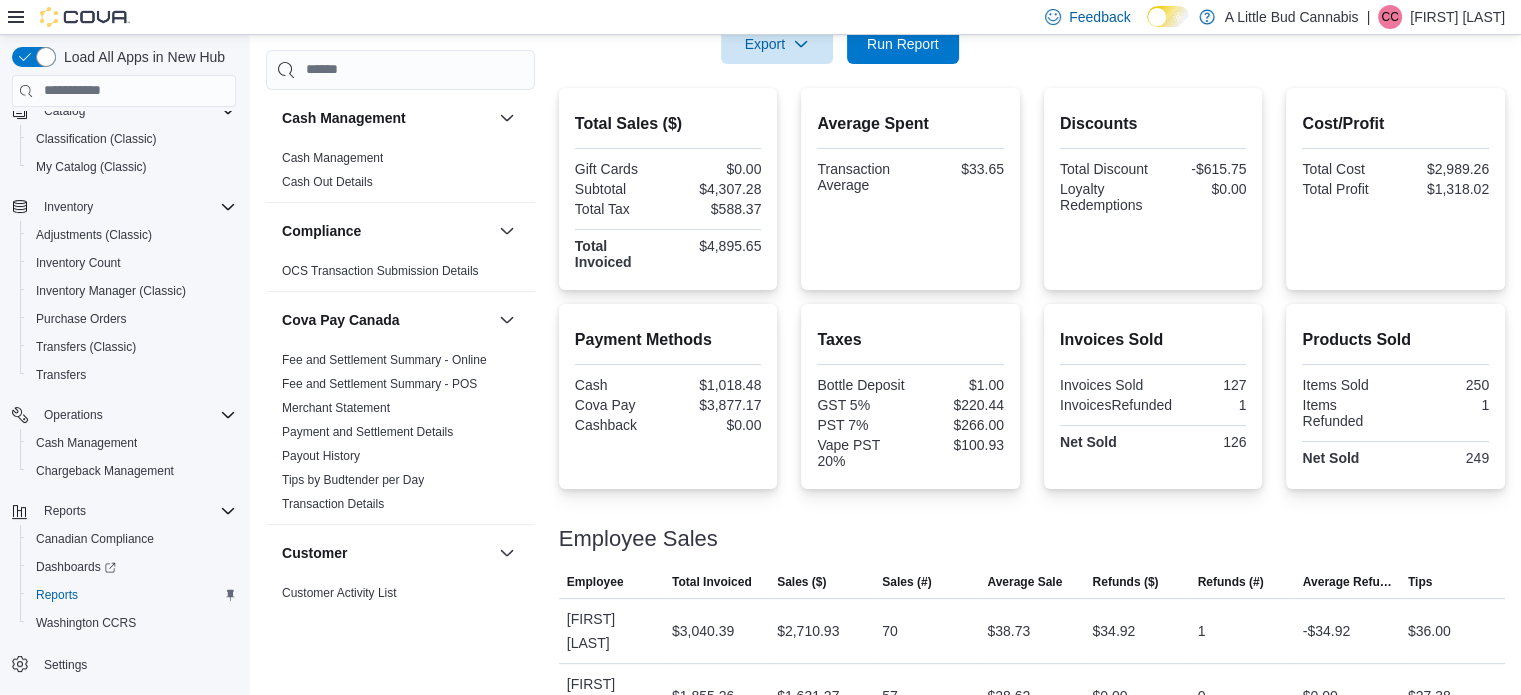 click on "Total Sales ($) Gift Cards $0.00 Subtotal $4,307.28 Total Tax $588.37 Total Invoiced $4,895.65 Average Spent Transaction Average $33.65 Discounts Total Discount -$615.75 Loyalty Redemptions $0.00 Cost/Profit Total Cost $2,989.26 Total Profit $1,318.02 Payment Methods Cash $1,018.48 Cova Pay $3,877.17 Cashback $0.00 Taxes Bottle Deposit $1.00 GST 5% $220.44 PST 7% $266.00 Vape PST 20% $100.93 Invoices Sold Invoices Sold 127 InvoicesRefunded 1 Net Sold 126 Products Sold Items Sold 250 Items Refunded 1 Net Sold 249 Employee Sales   This table contains 2 rows. Employee Total Invoiced Sales ($) Sales (#) Average Sale Refunds ($) Refunds (#) Average Refund Tips Employee Dale Boyd Total Invoiced $3,040.39 Sales ($) $2,710.93 Sales (#) 70 Average Sale $38.73 Refunds ($) $34.92 Refunds (#) 1 Average Refund -$34.92 Tips $36.00 Employee Carolyn Cook Total Invoiced $1,855.26 Sales ($) $1,631.27 Sales (#) 57 Average Sale $28.62 Refunds ($) $0.00 Refunds (#) 0 Average Refund $0.00 Tips $27.38" at bounding box center (1032, 408) 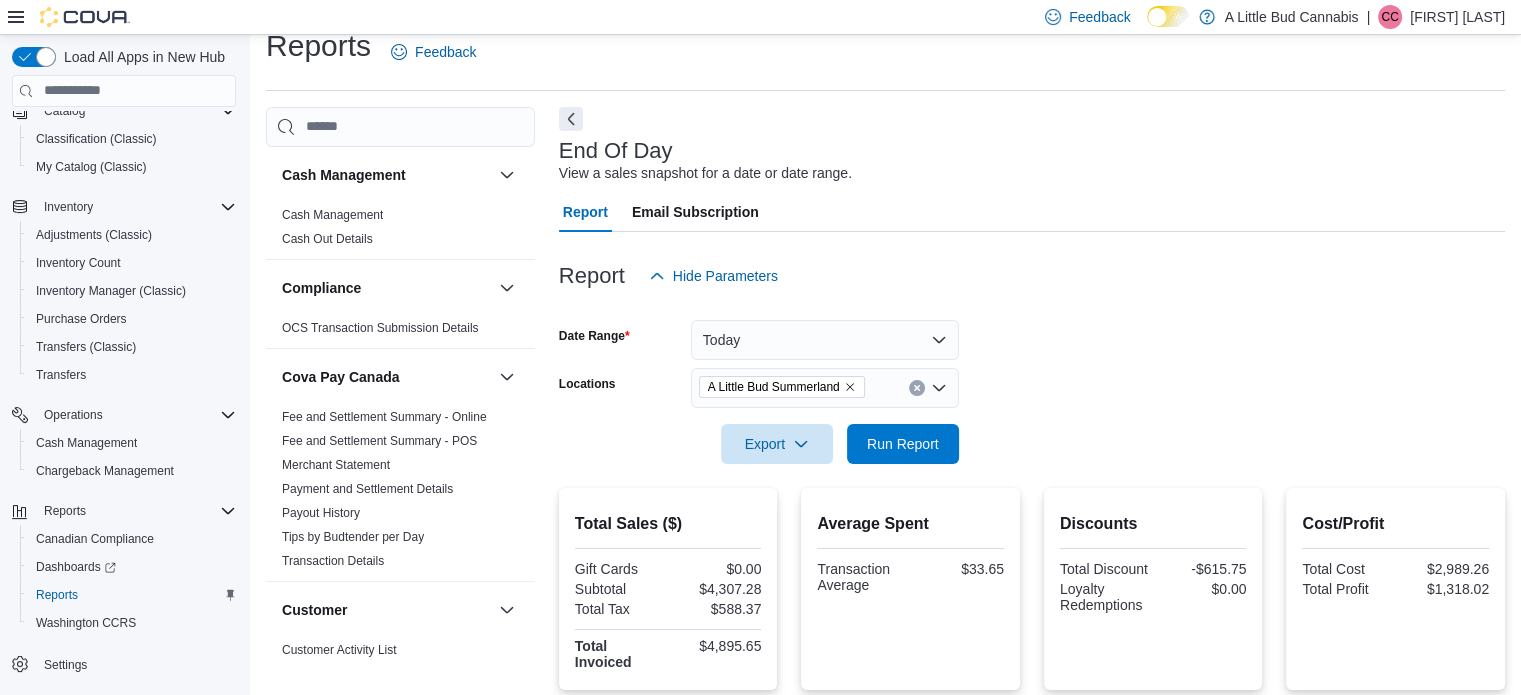 click on "End Of Day    View a sales snapshot for a date or date range." at bounding box center (1027, 161) 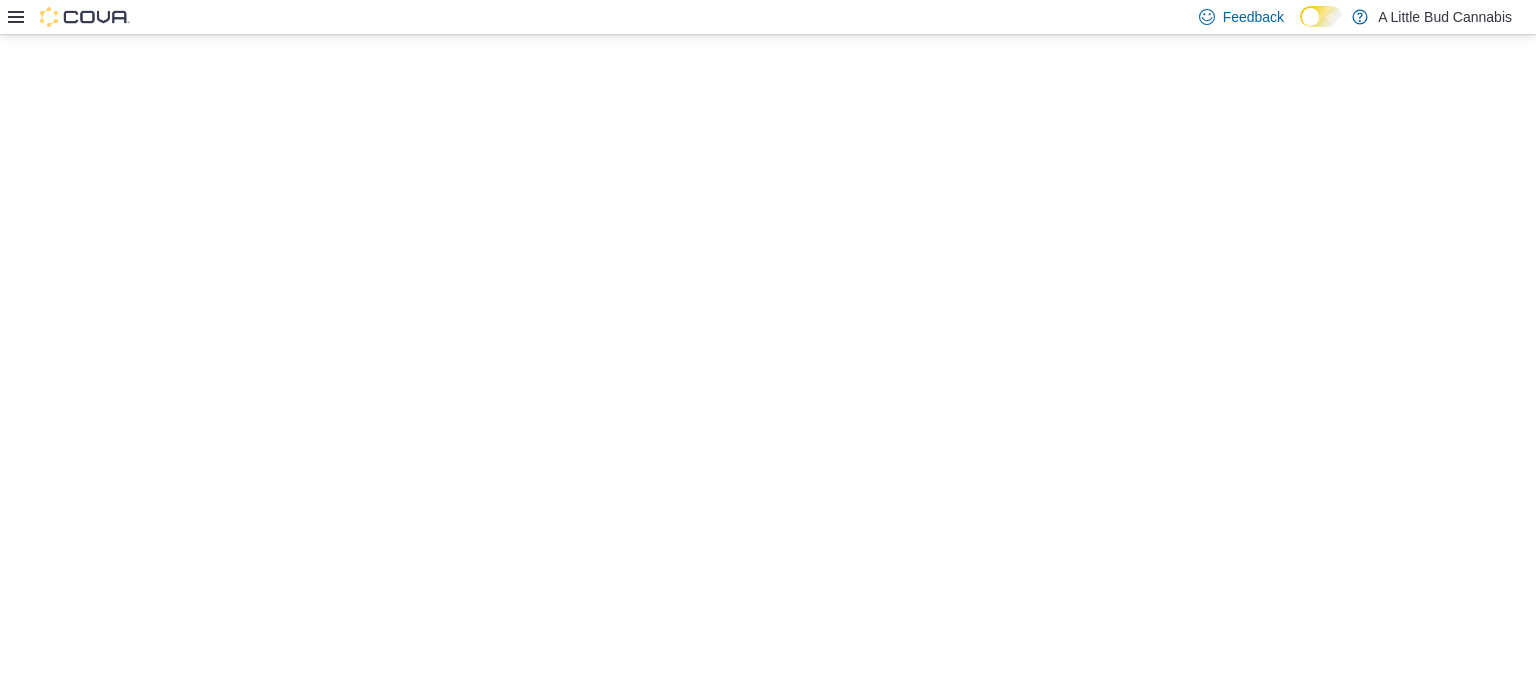 scroll, scrollTop: 0, scrollLeft: 0, axis: both 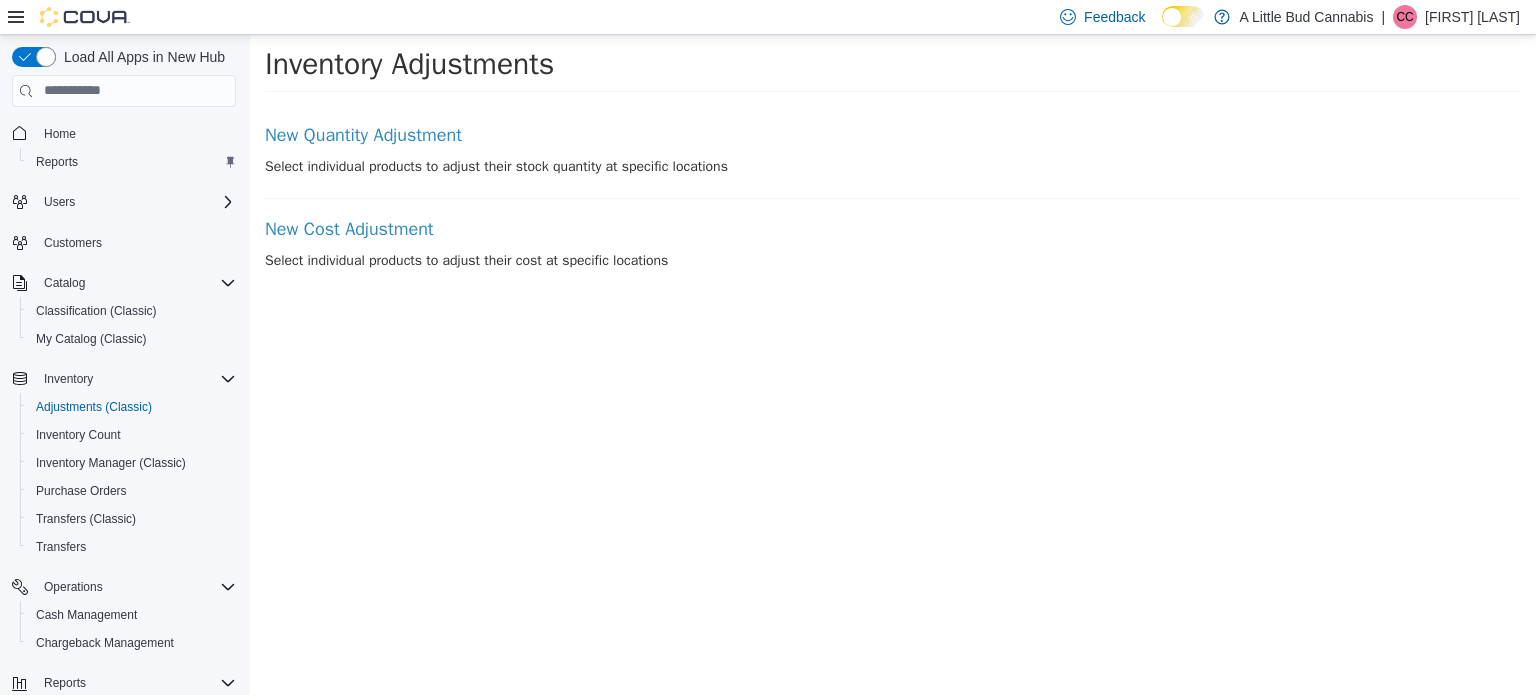 click on "New Quantity Adjustment Select individual products to adjust their stock quantity at specific locations" at bounding box center [893, 161] 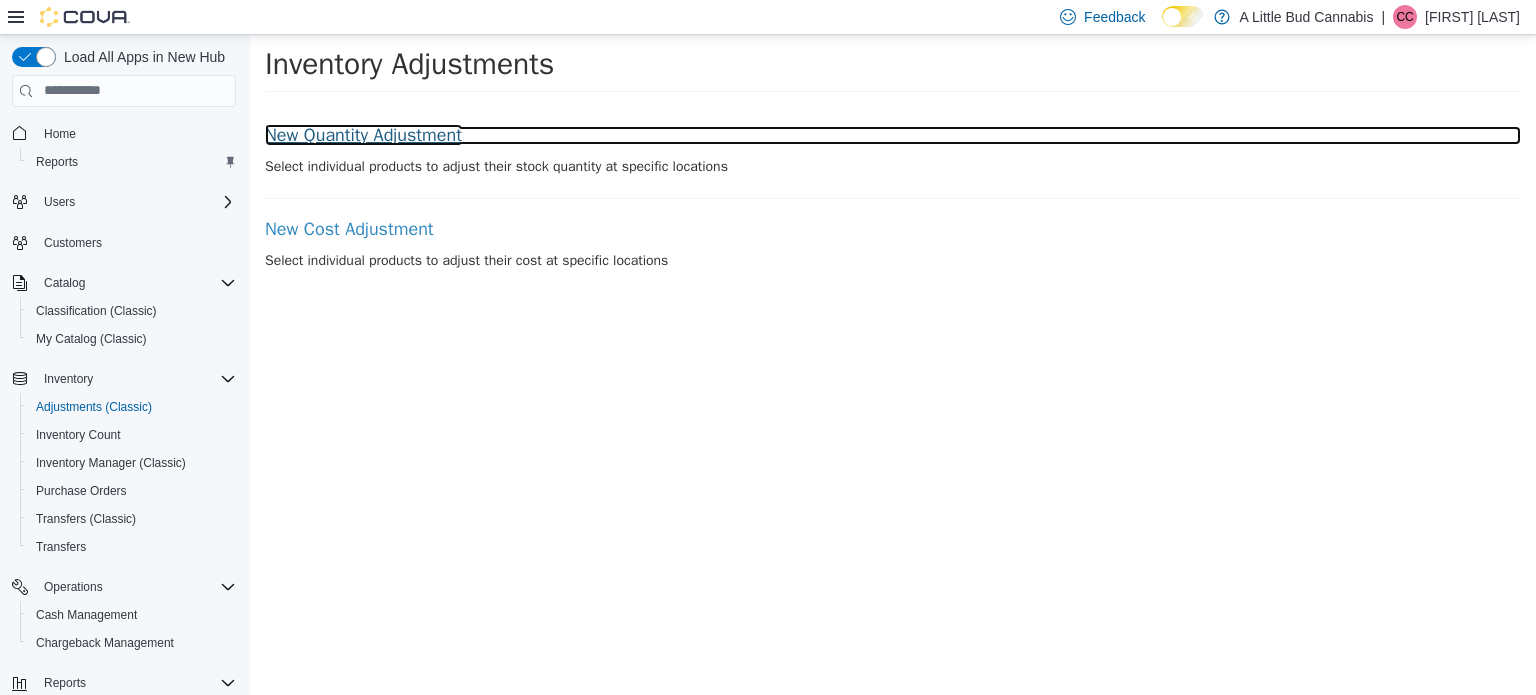 click on "New Quantity Adjustment" at bounding box center (893, 135) 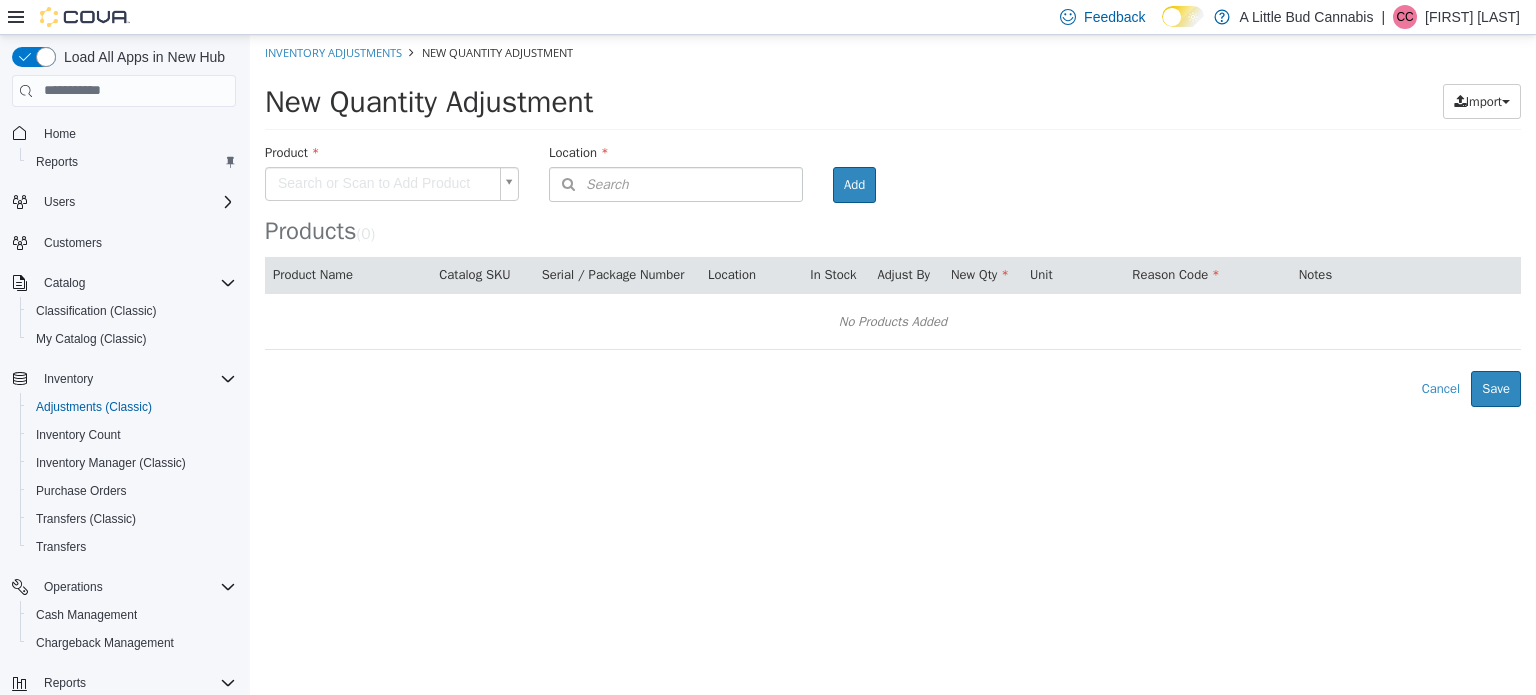 click on "×
Inventory Adjustments
New Quantity Adjustment
New Quantity Adjustment
Import  Inventory Export (.CSV) Package List (.TXT)
Product     Search or Scan to Add Product                             Location Search Type 3 or more characters or browse       A Little Bud Cannabis     (7)         A Little Bud Duncan             A Little Bud Penticton             A Little Bud Summerland             A Little Bud Whistler             A Little Bud White Rock             A Little More Duncan             A Little More White Rock         Room   Add Products  ( 0 ) Product Name Catalog SKU Serial / Package Number Location In Stock Adjust By New Qty Unit Reason Code Notes No Products Added Error saving adjustment please resolve the errors above. Cancel Save" at bounding box center (893, 220) 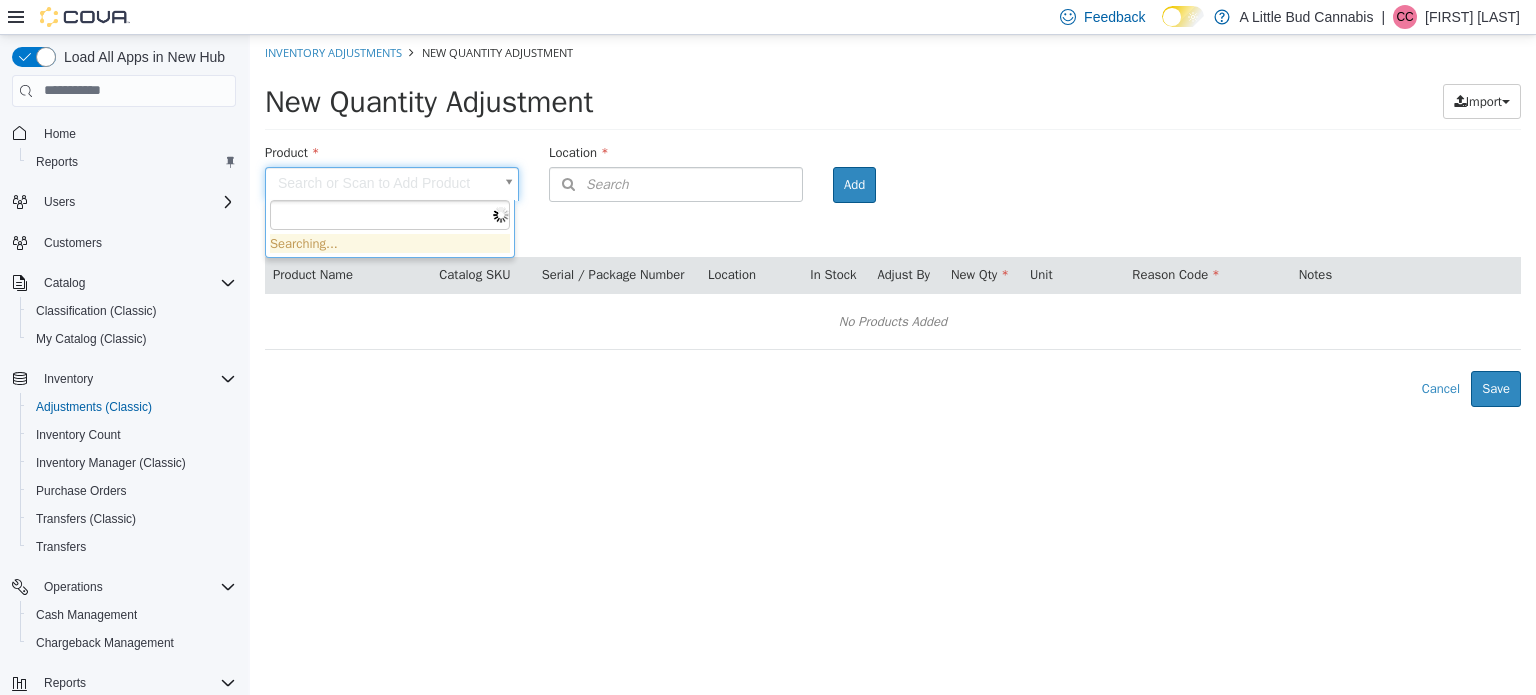 click at bounding box center (390, 214) 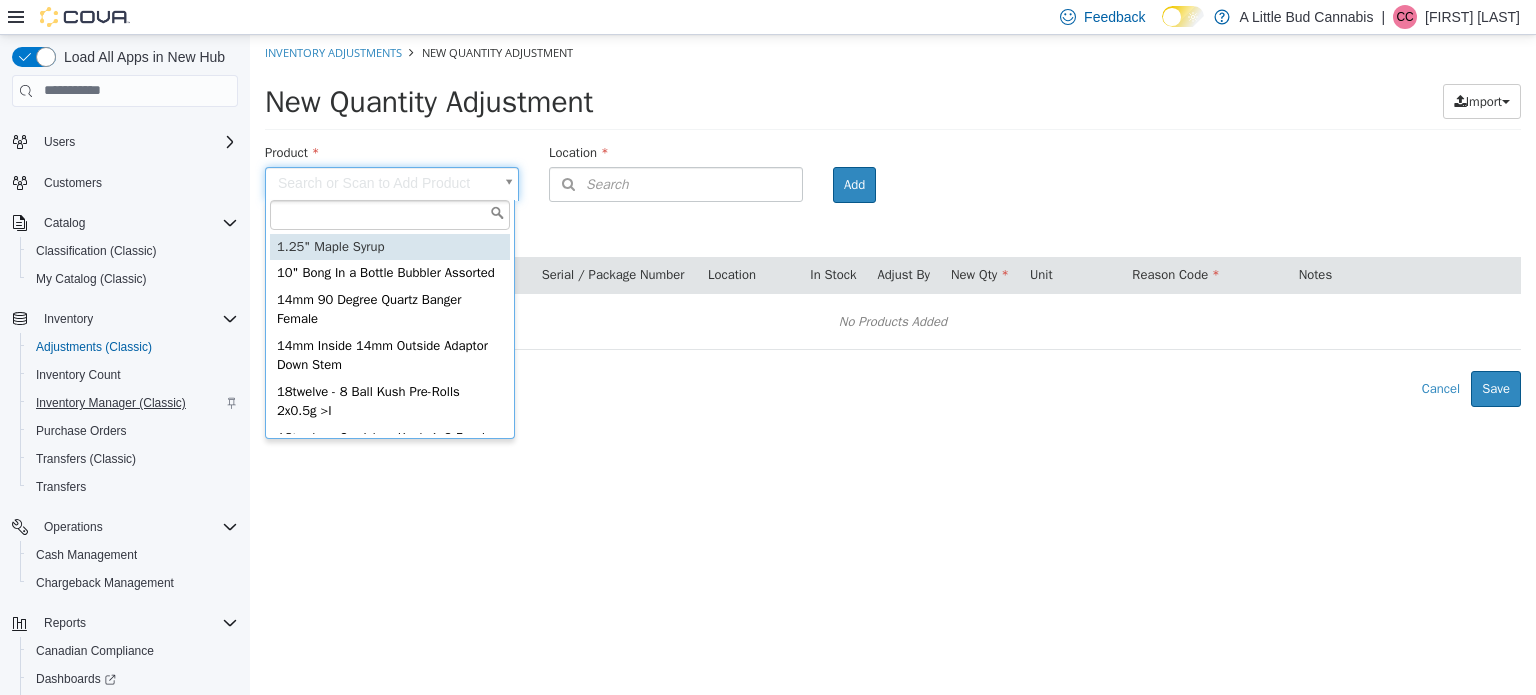 scroll, scrollTop: 0, scrollLeft: 0, axis: both 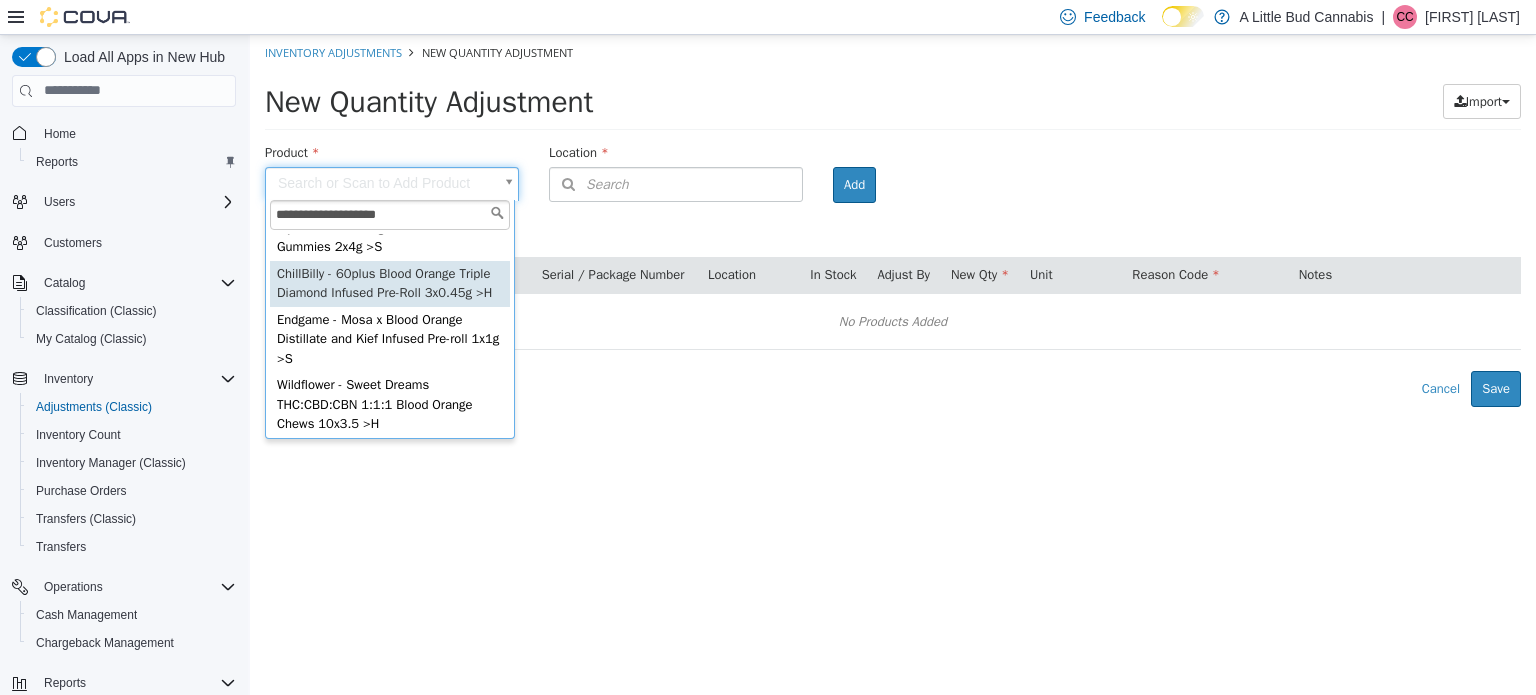 type on "**********" 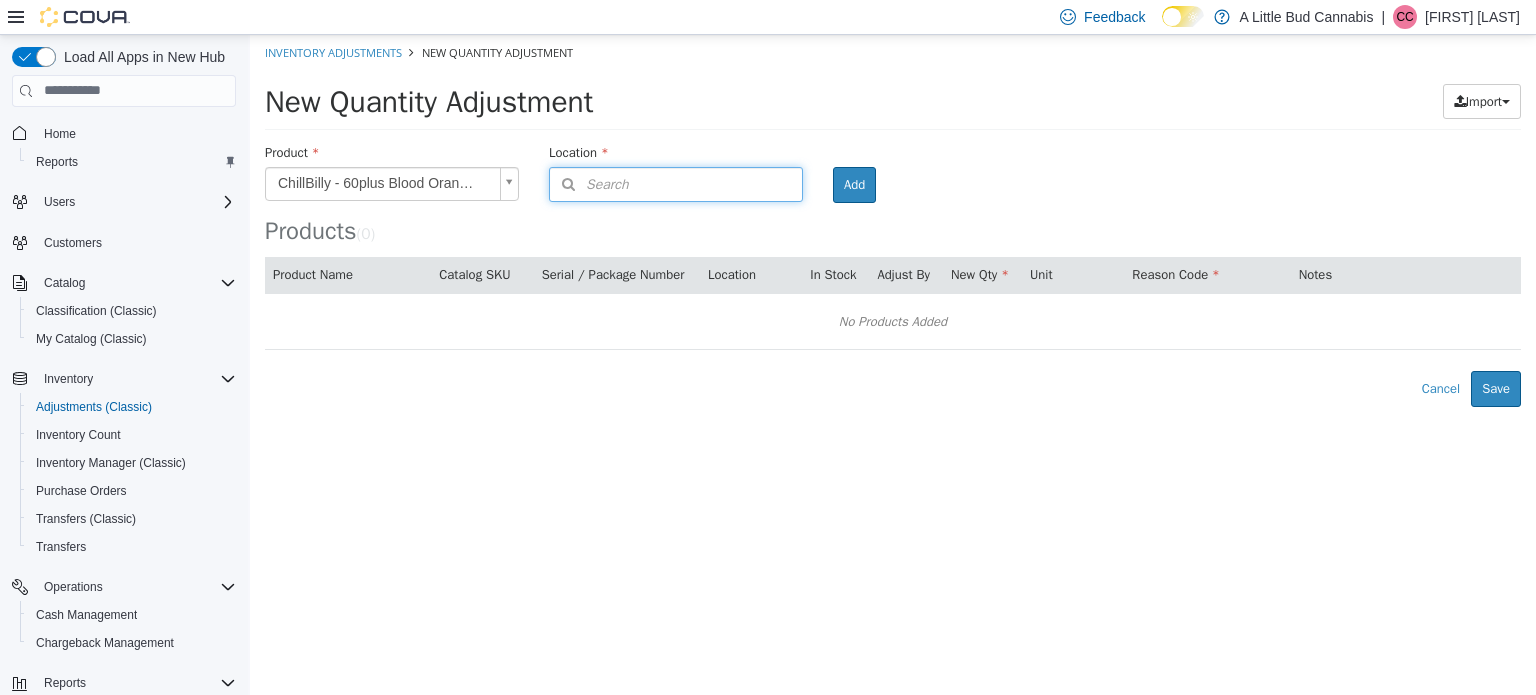 click on "Search" at bounding box center [676, 183] 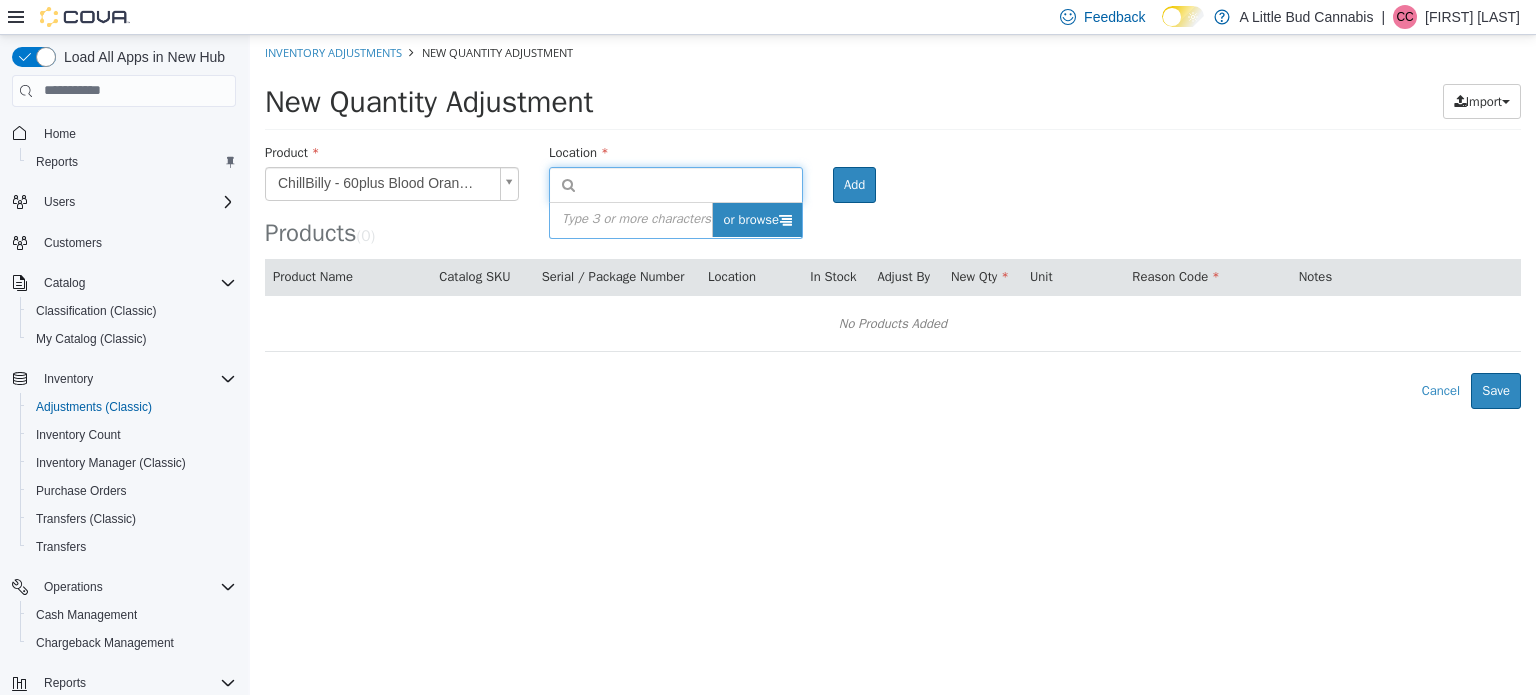 click on "Type 3 or more characters or browse" at bounding box center [676, 219] 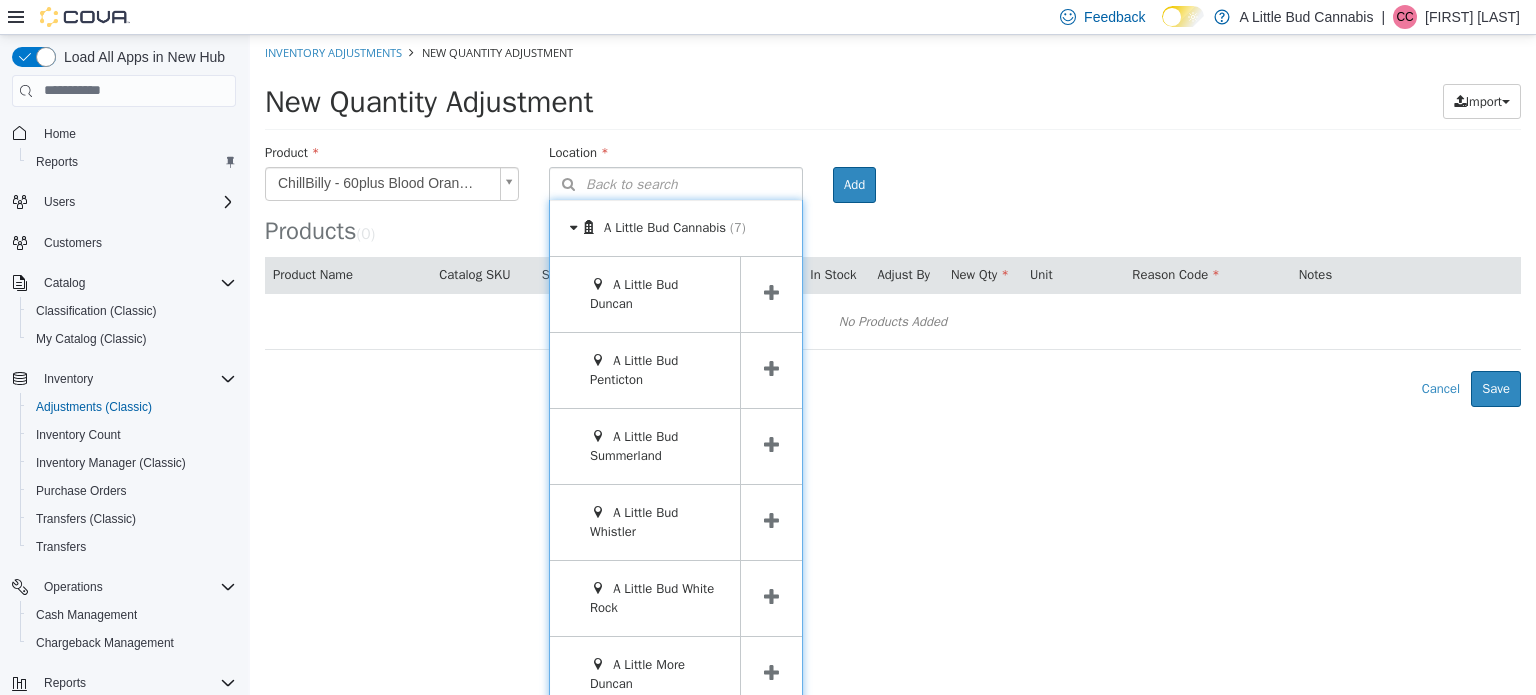 click at bounding box center (771, 444) 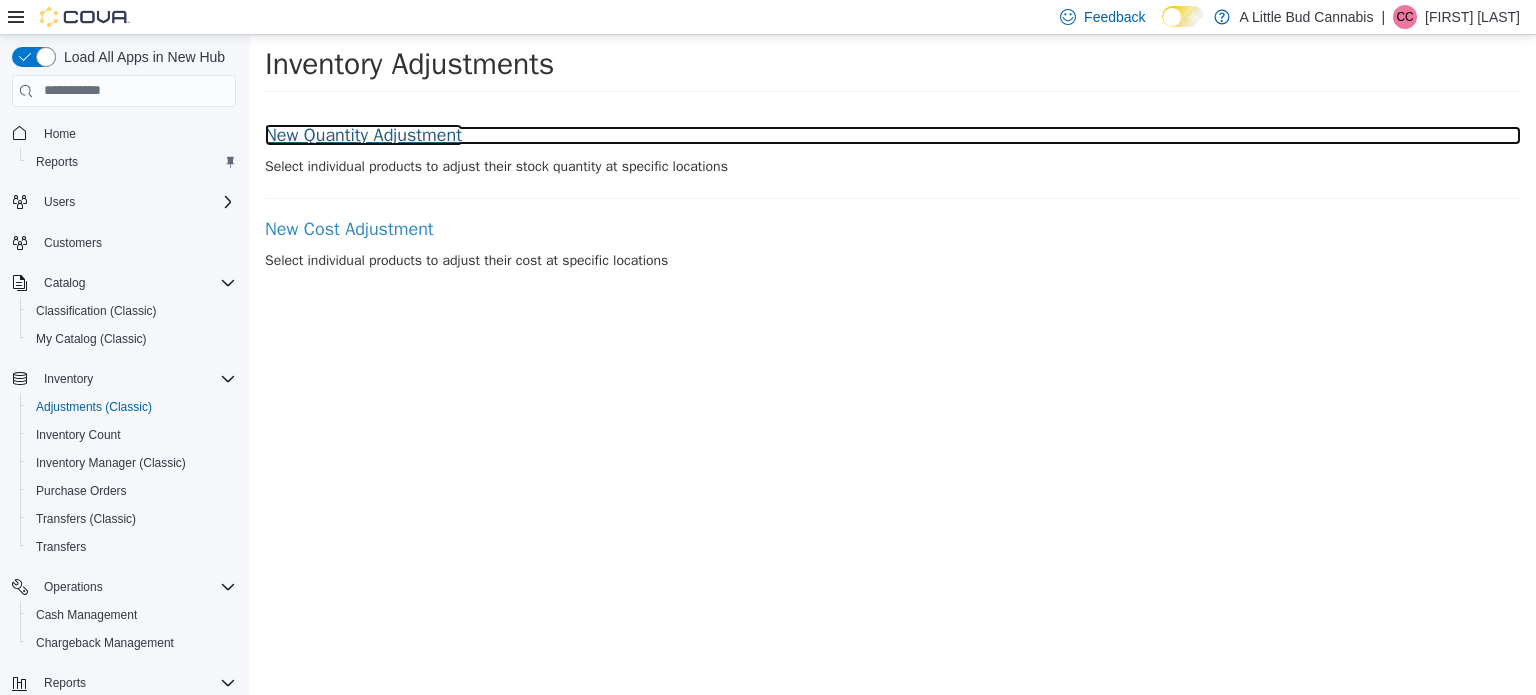click on "New Quantity Adjustment" at bounding box center [893, 135] 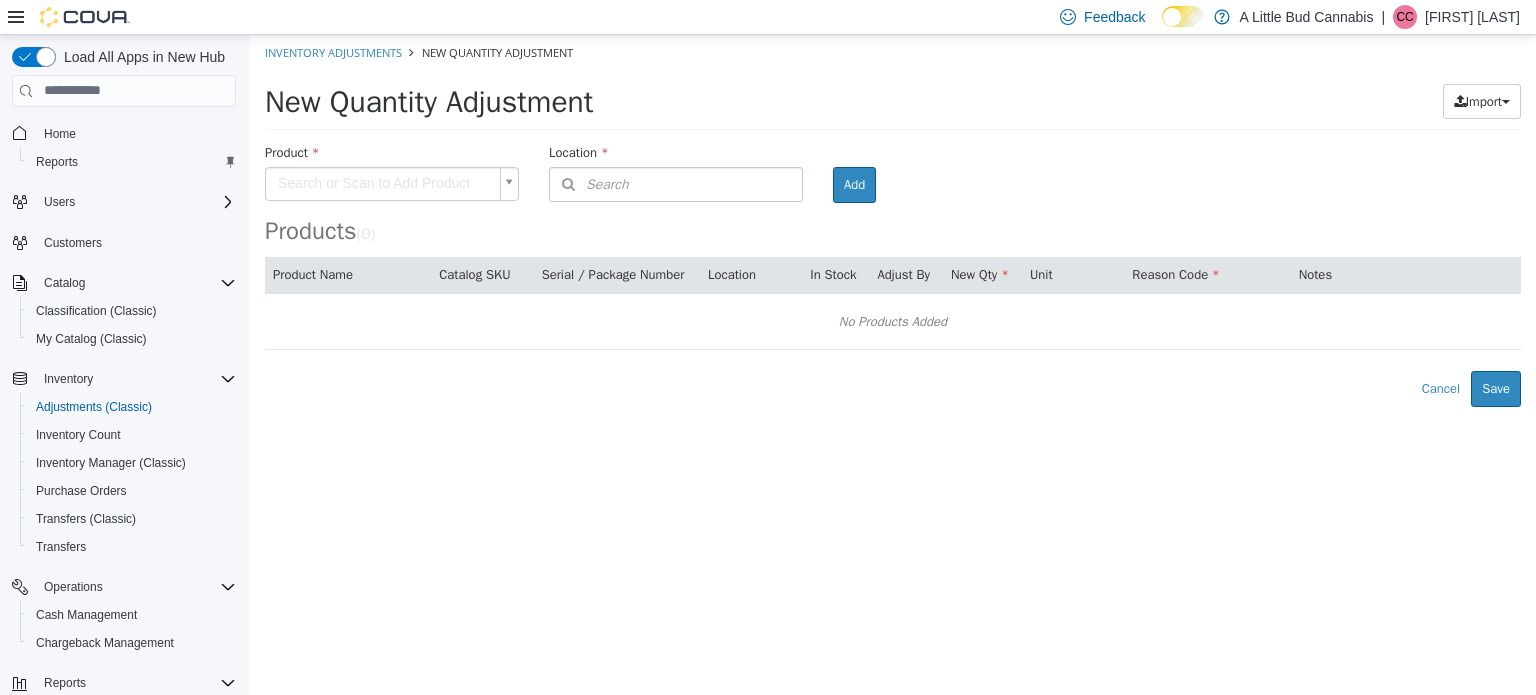 click on "×
Inventory Adjustments
New Quantity Adjustment
New Quantity Adjustment
Import  Inventory Export (.CSV) Package List (.TXT)
Product     Search or Scan to Add Product                             Location Search Type 3 or more characters or browse       A Little Bud Cannabis     (7)         A Little Bud Duncan             A Little Bud Penticton             A Little Bud Summerland             A Little Bud Whistler             A Little Bud White Rock             A Little More Duncan             A Little More White Rock         Room   Add Products  ( 0 ) Product Name Catalog SKU Serial / Package Number Location In Stock Adjust By New Qty Unit Reason Code Notes No Products Added Error saving adjustment please resolve the errors above. Cancel Save" at bounding box center [893, 220] 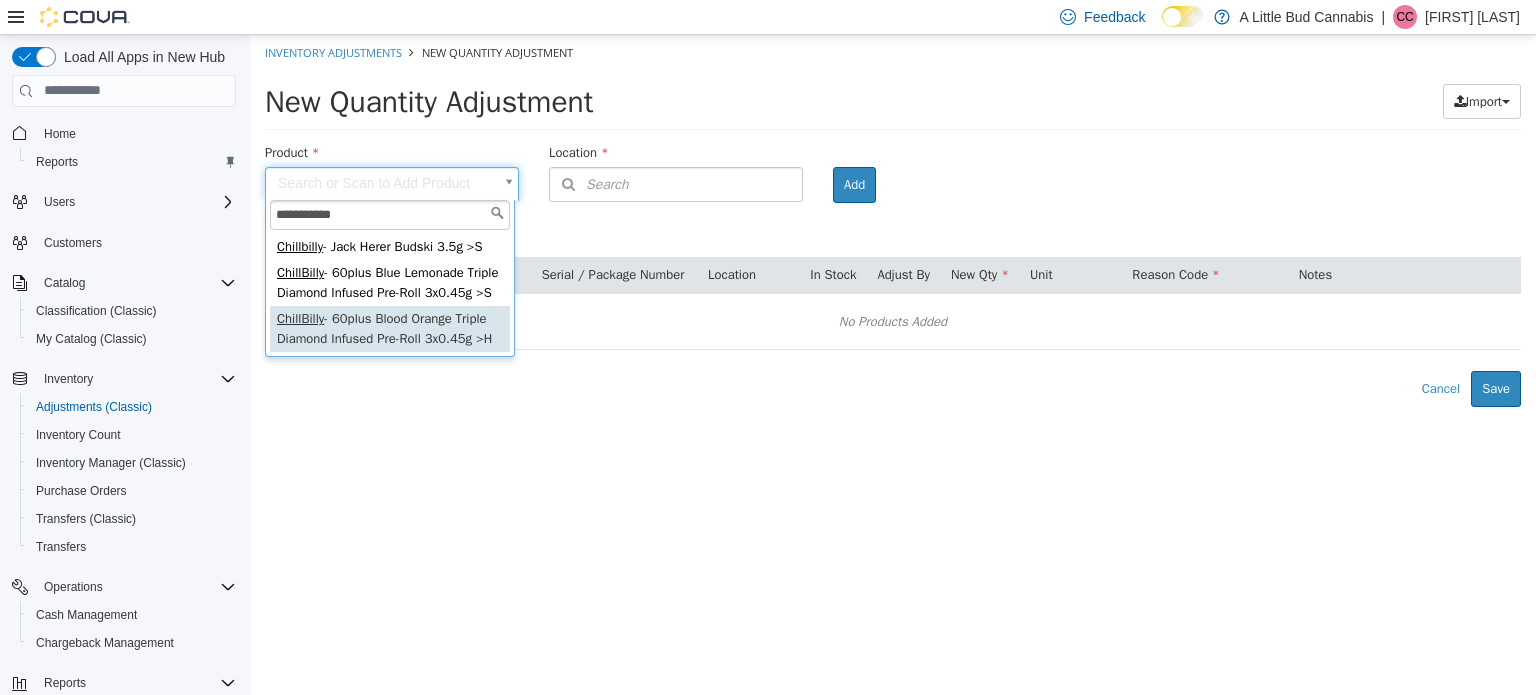 type on "**********" 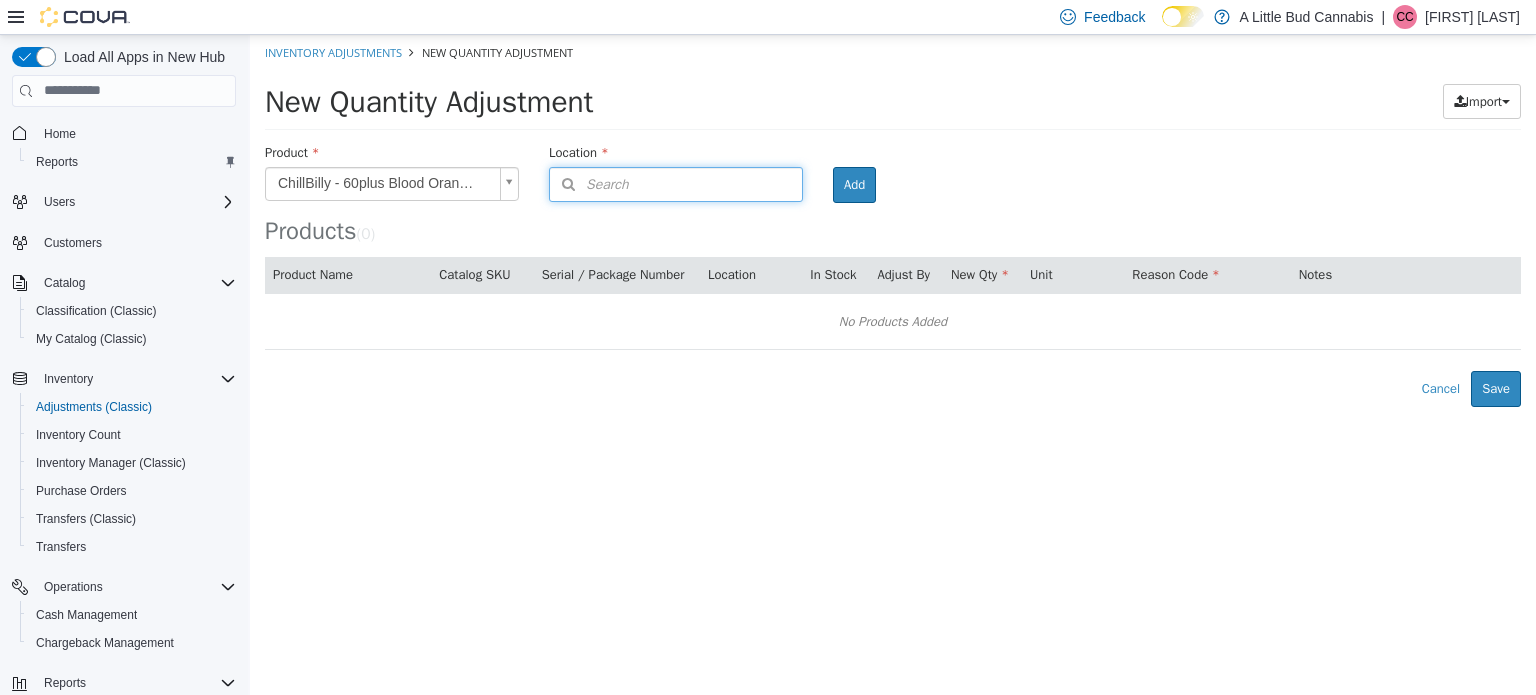 click on "Search" at bounding box center [676, 183] 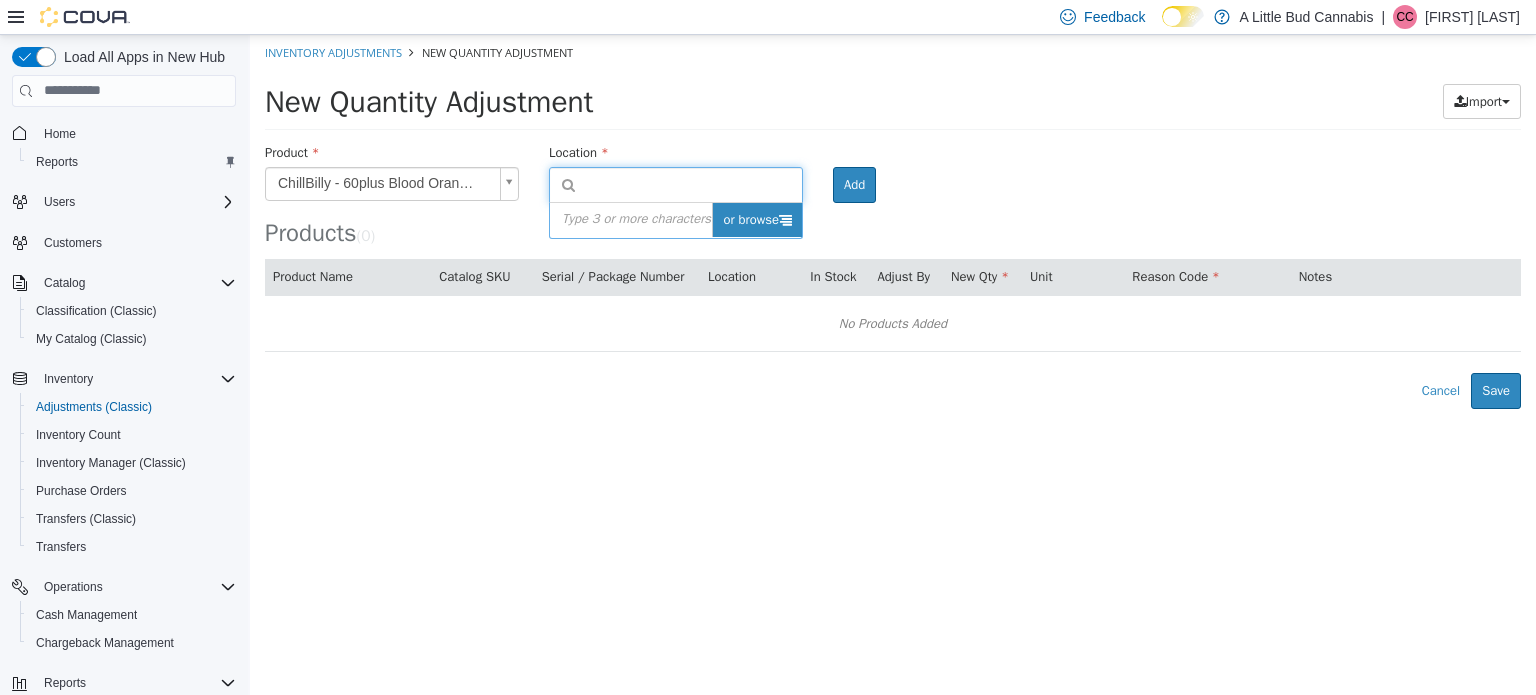 click on "or browse" at bounding box center [757, 219] 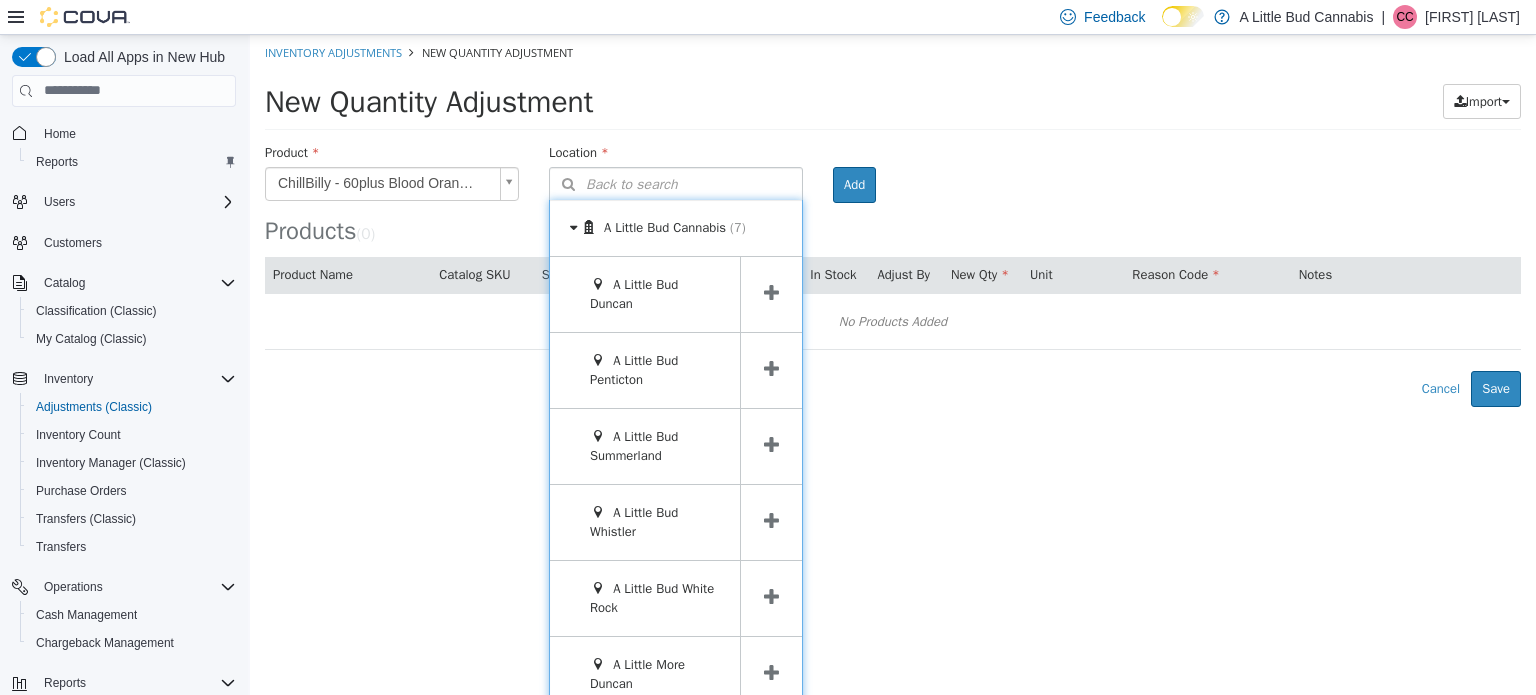click at bounding box center [771, 445] 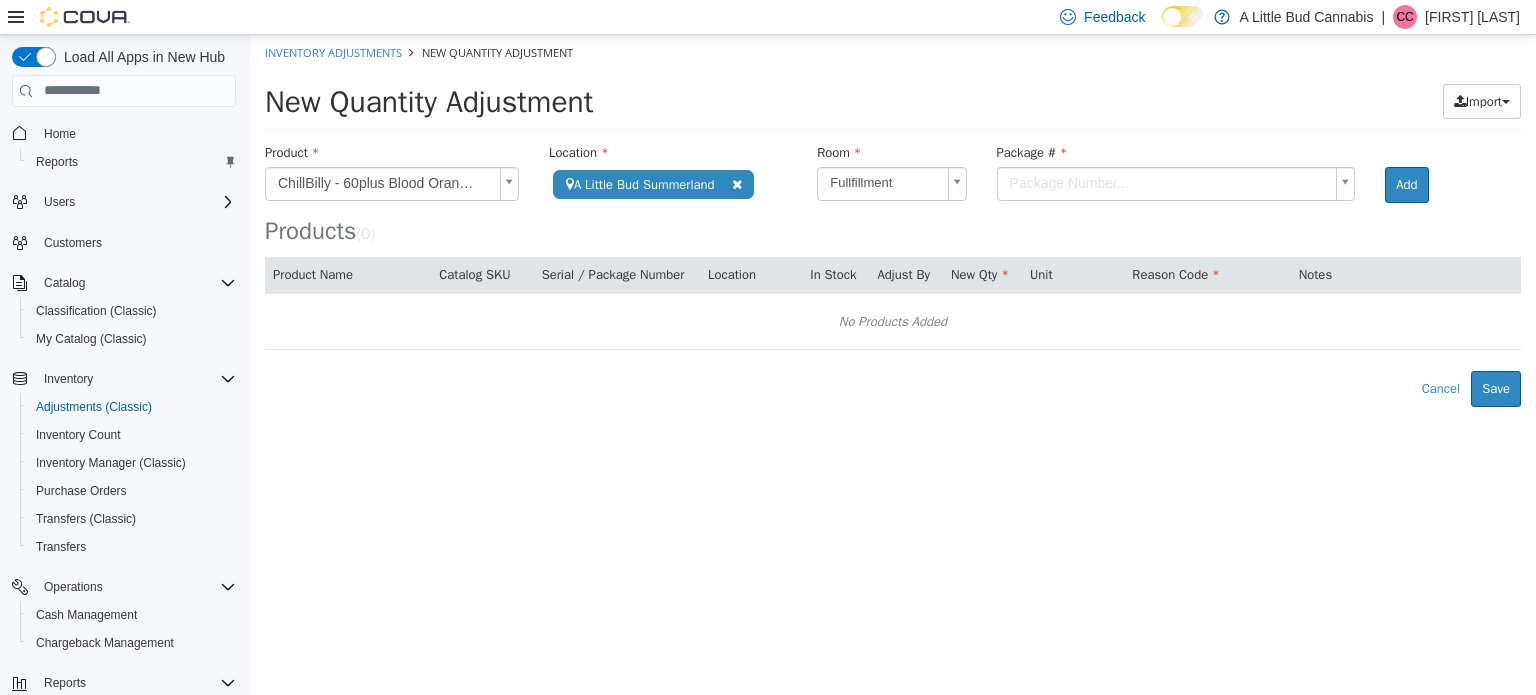 click on "**********" at bounding box center [893, 220] 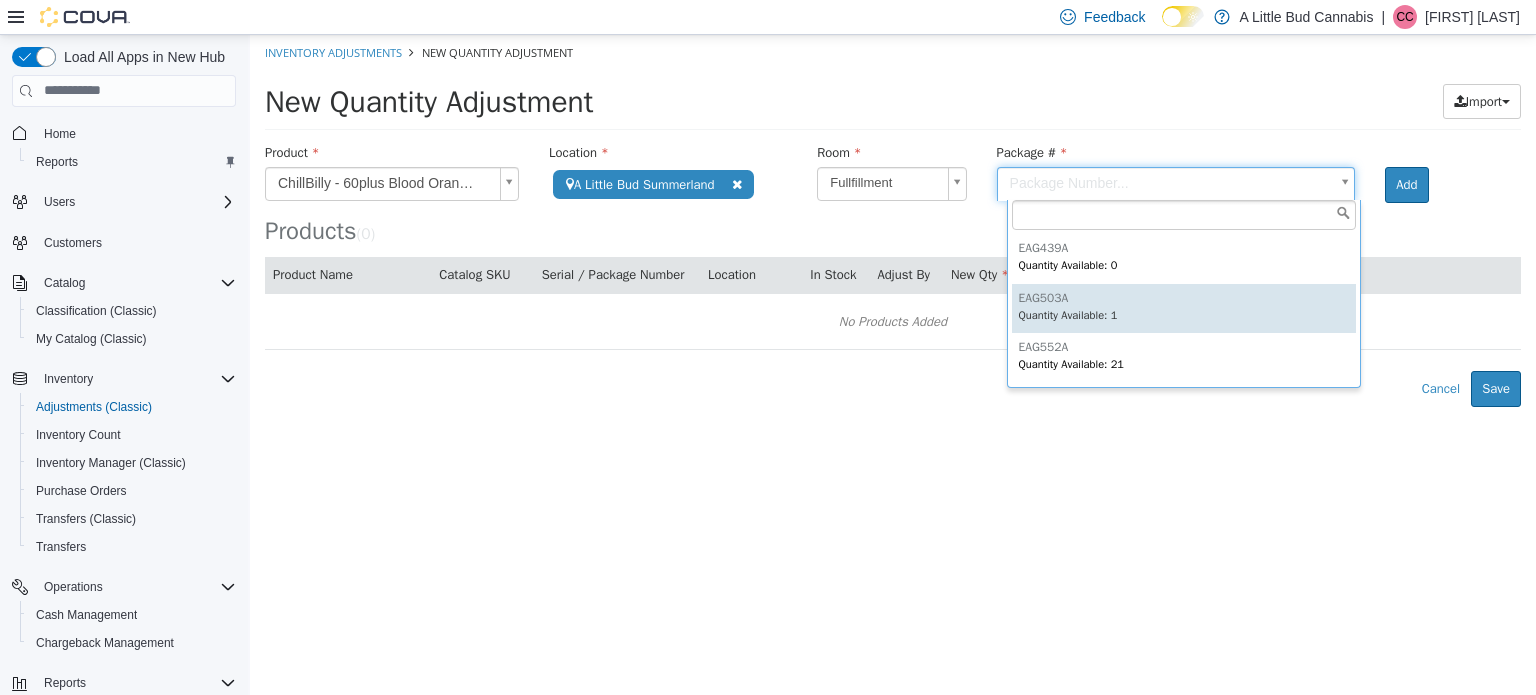 type on "*******" 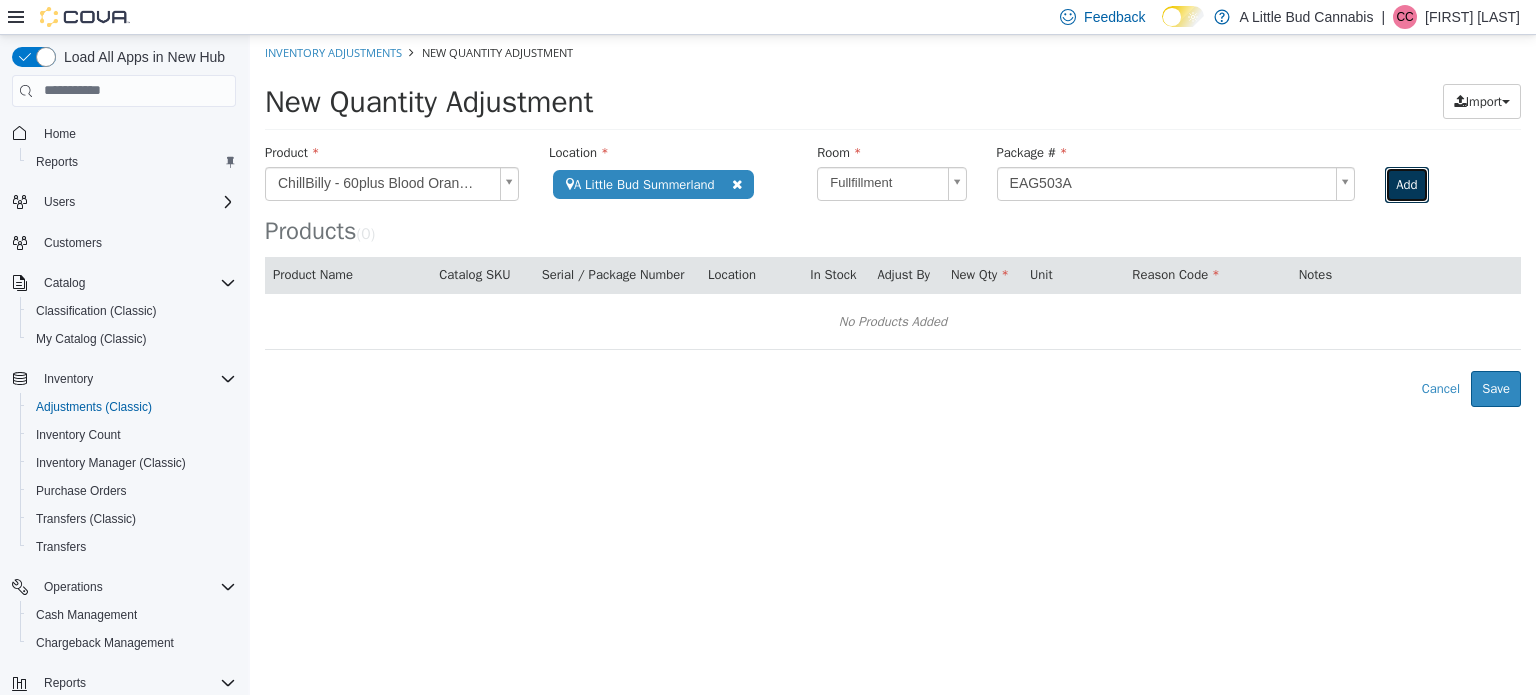 click on "Add" at bounding box center (1406, 184) 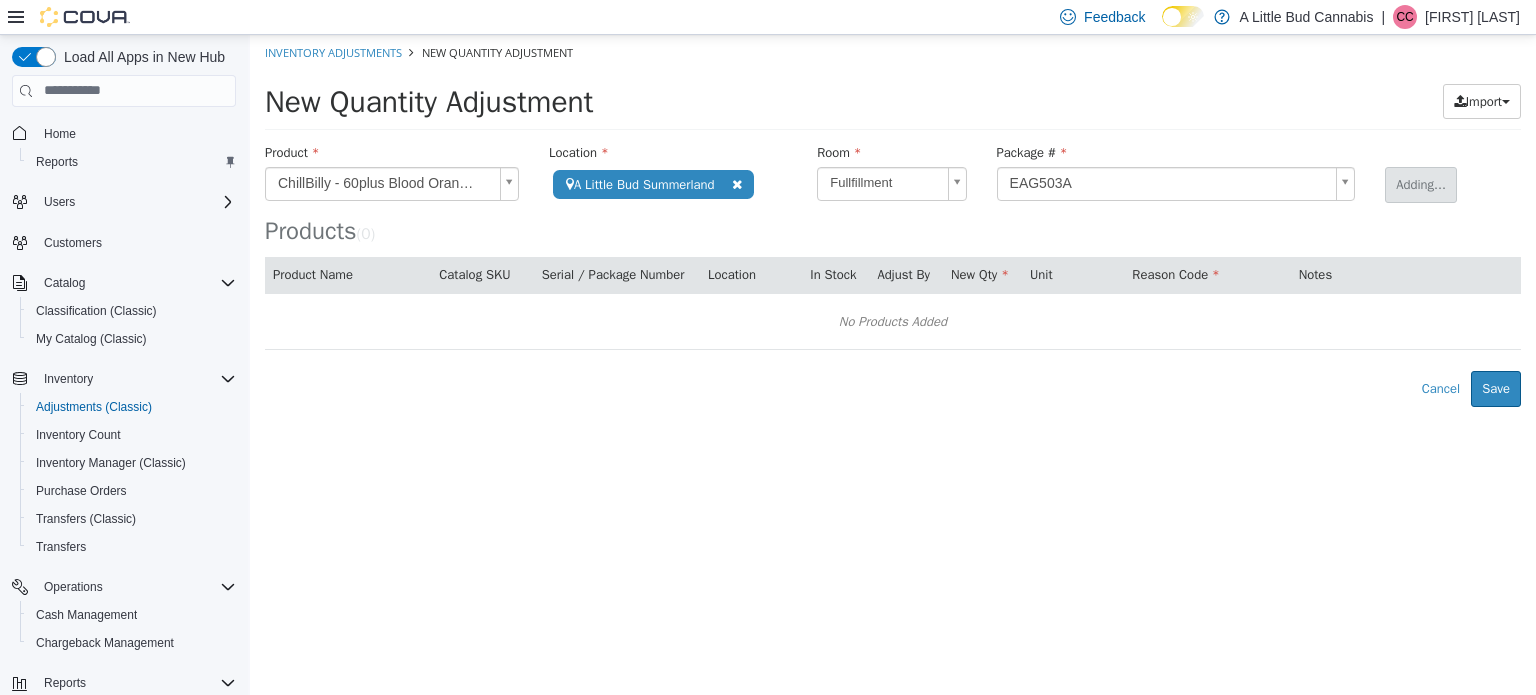 type 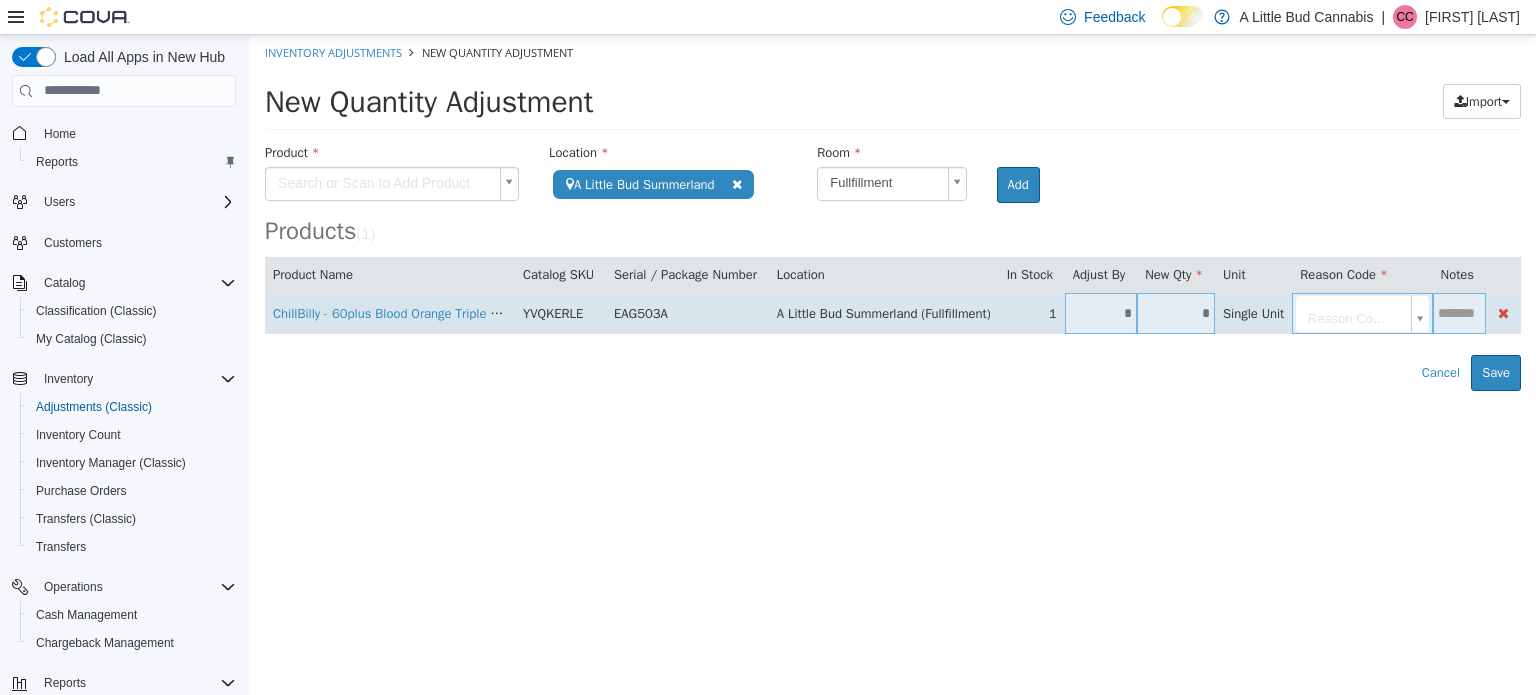 click on "*" at bounding box center (1176, 312) 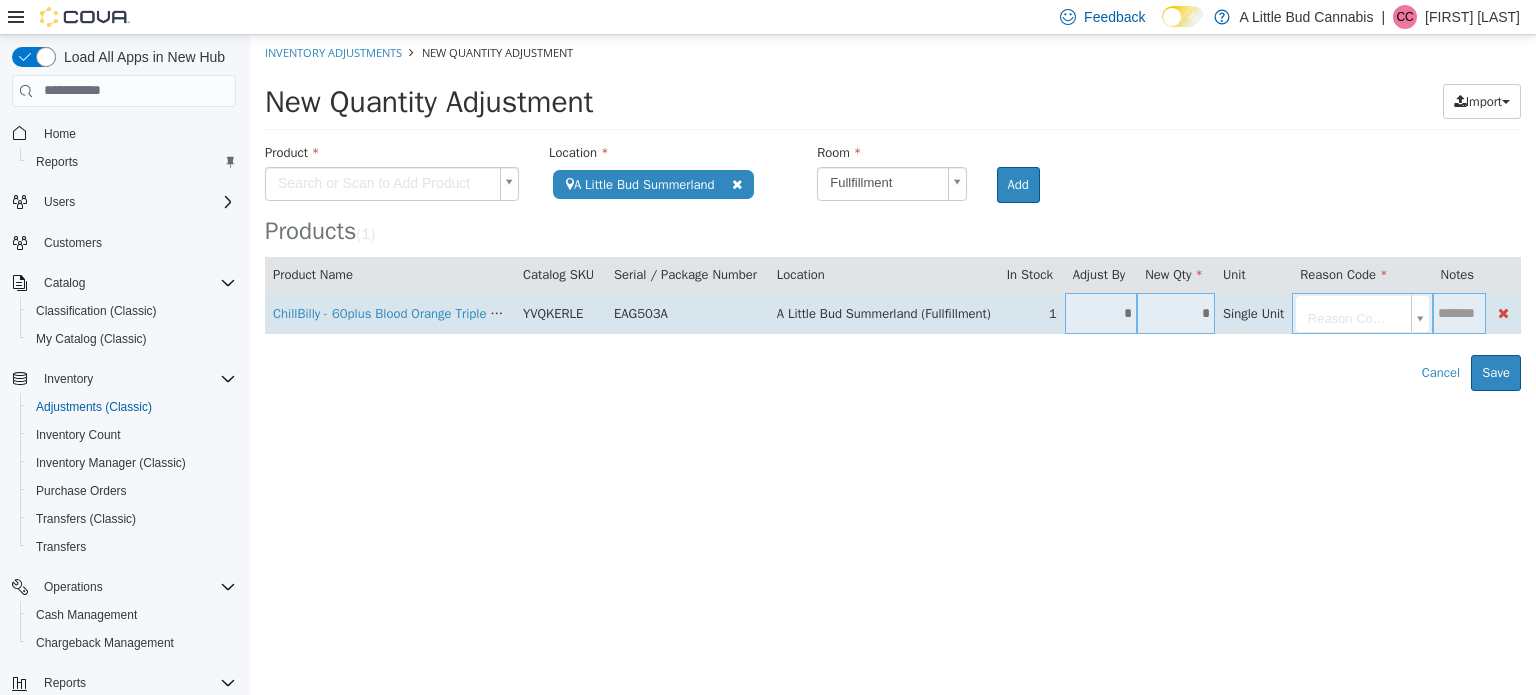 type on "*" 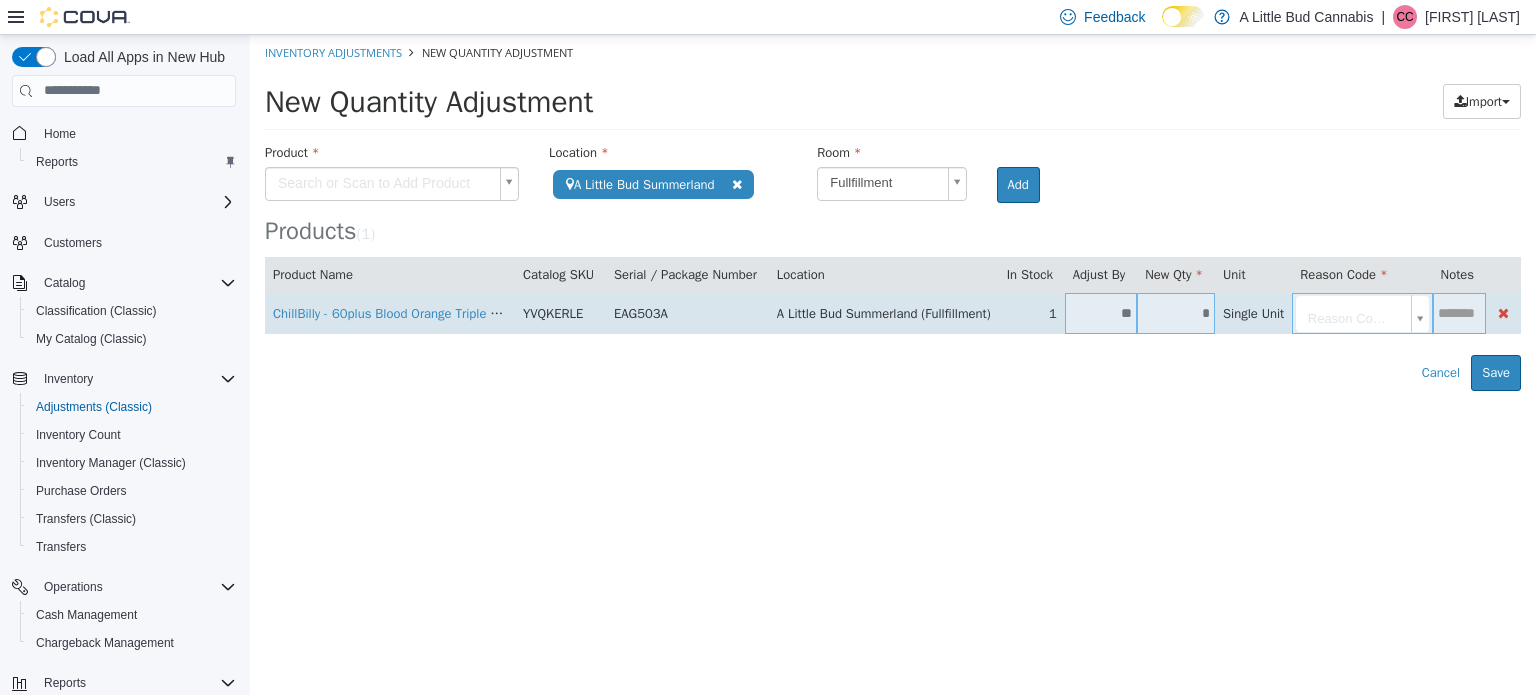 click on "**********" at bounding box center [893, 212] 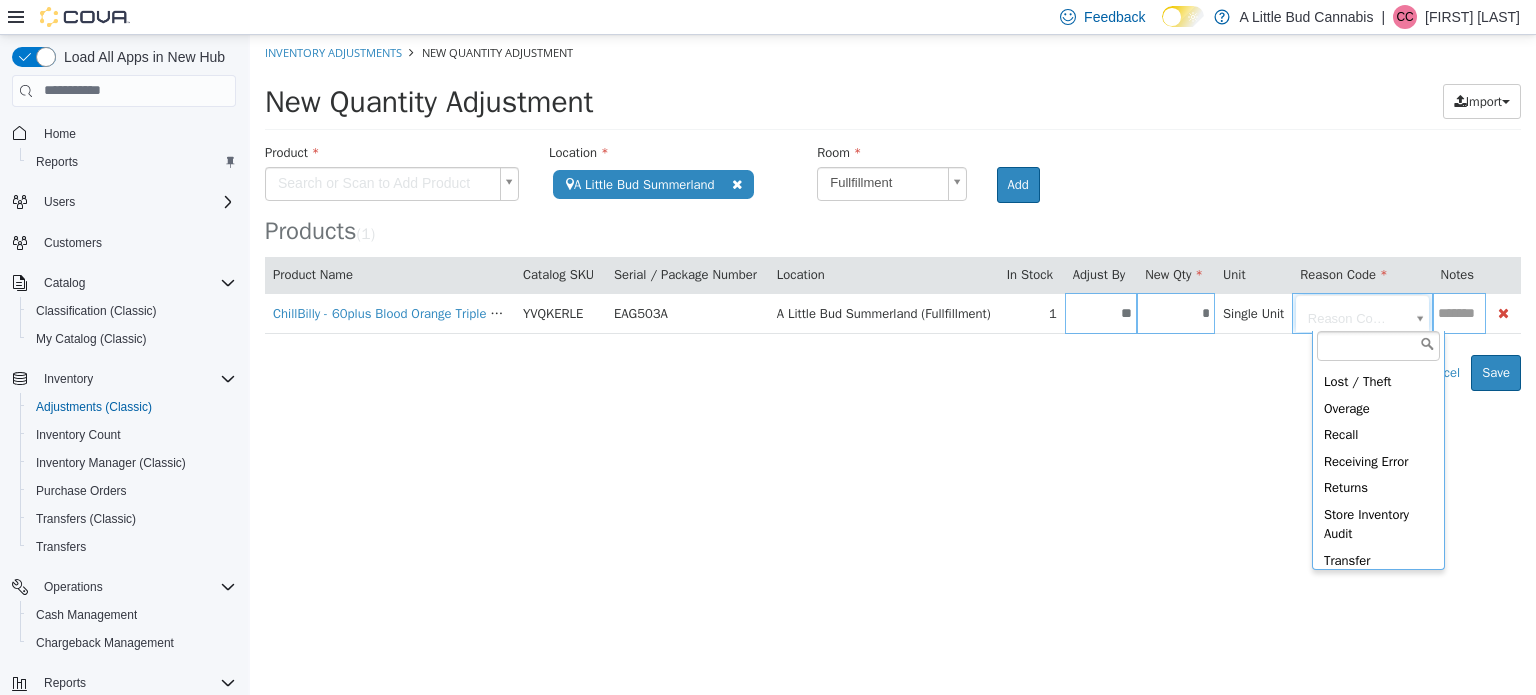 scroll, scrollTop: 164, scrollLeft: 0, axis: vertical 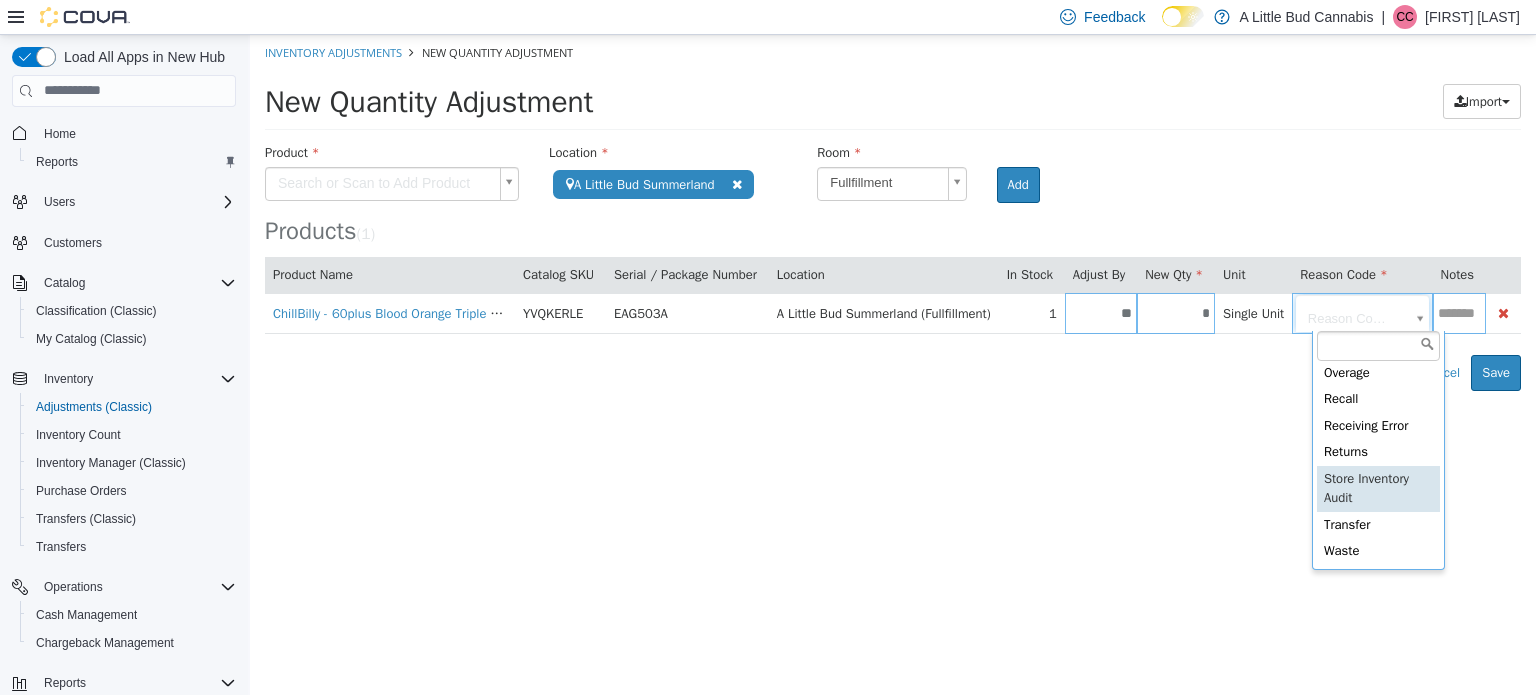 type on "**********" 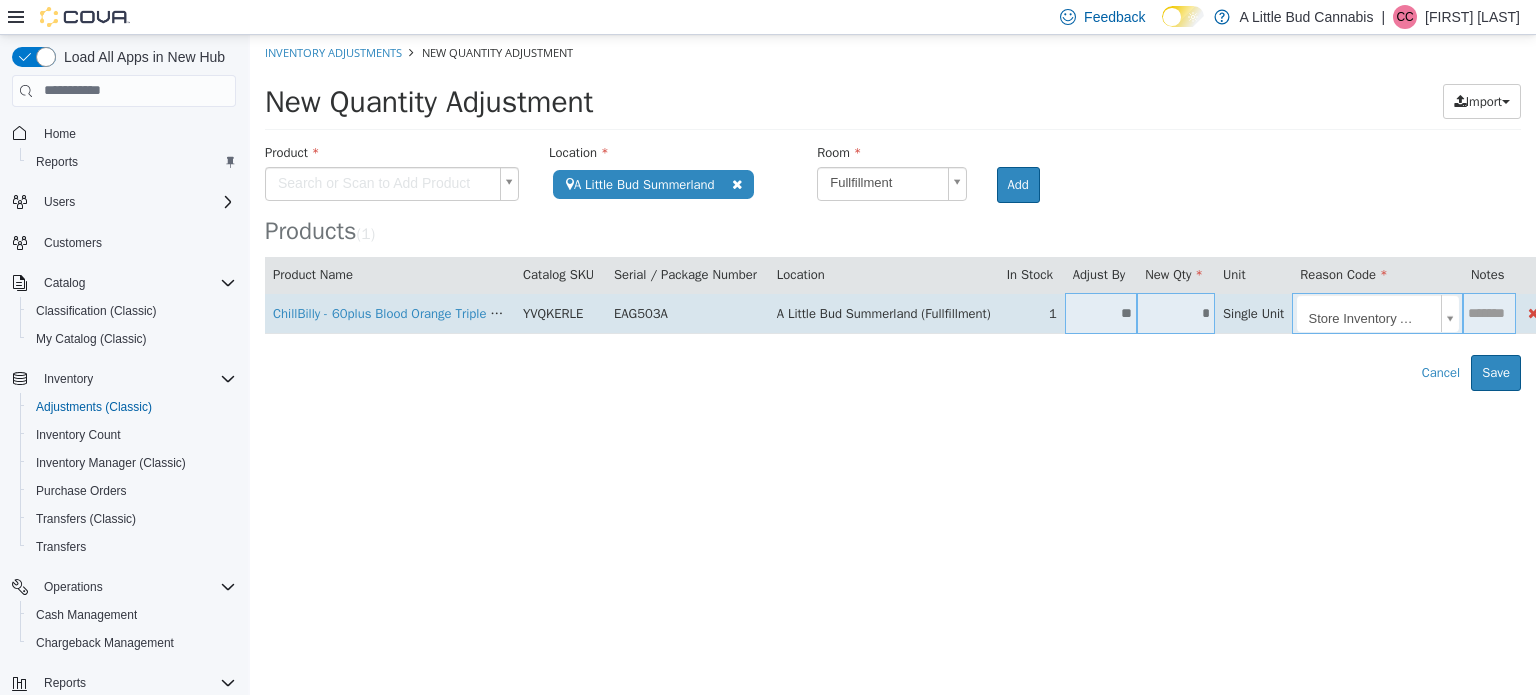 click at bounding box center (1489, 312) 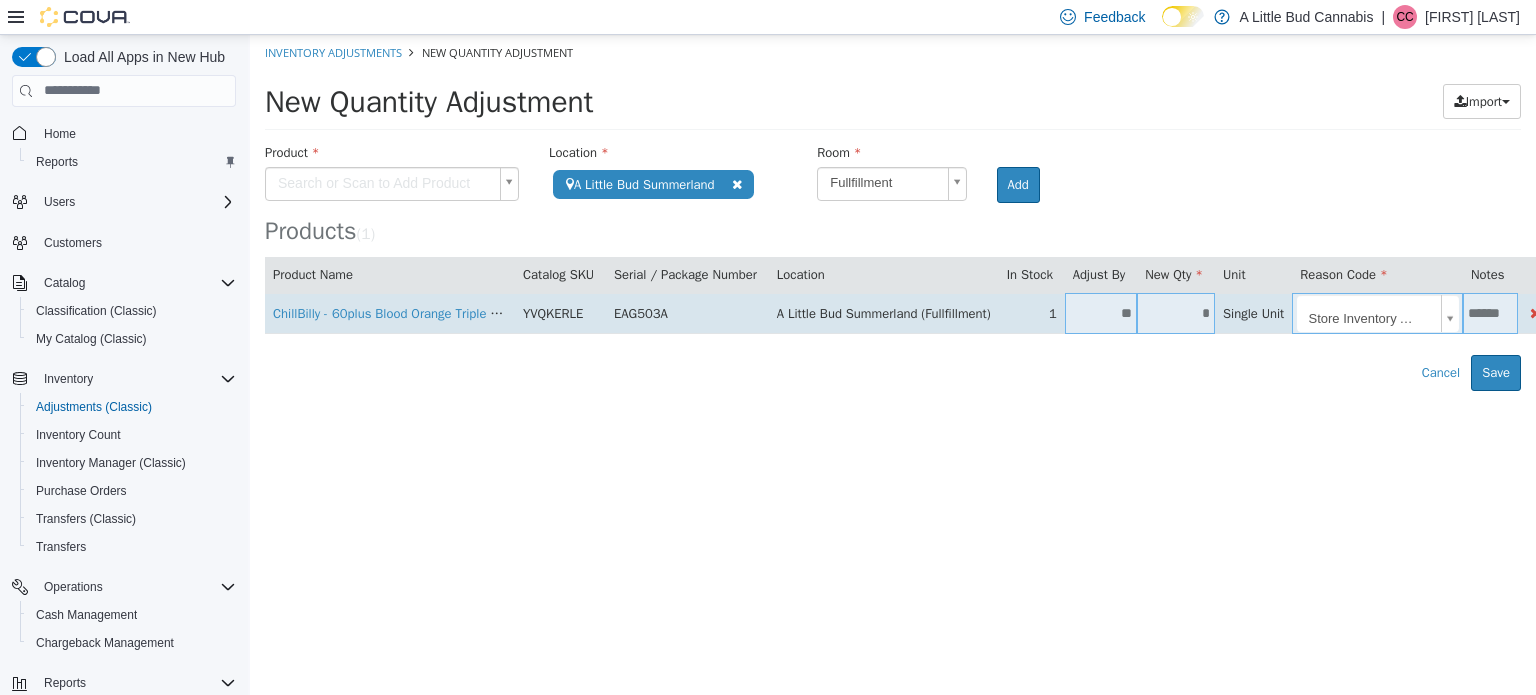 scroll, scrollTop: 0, scrollLeft: 0, axis: both 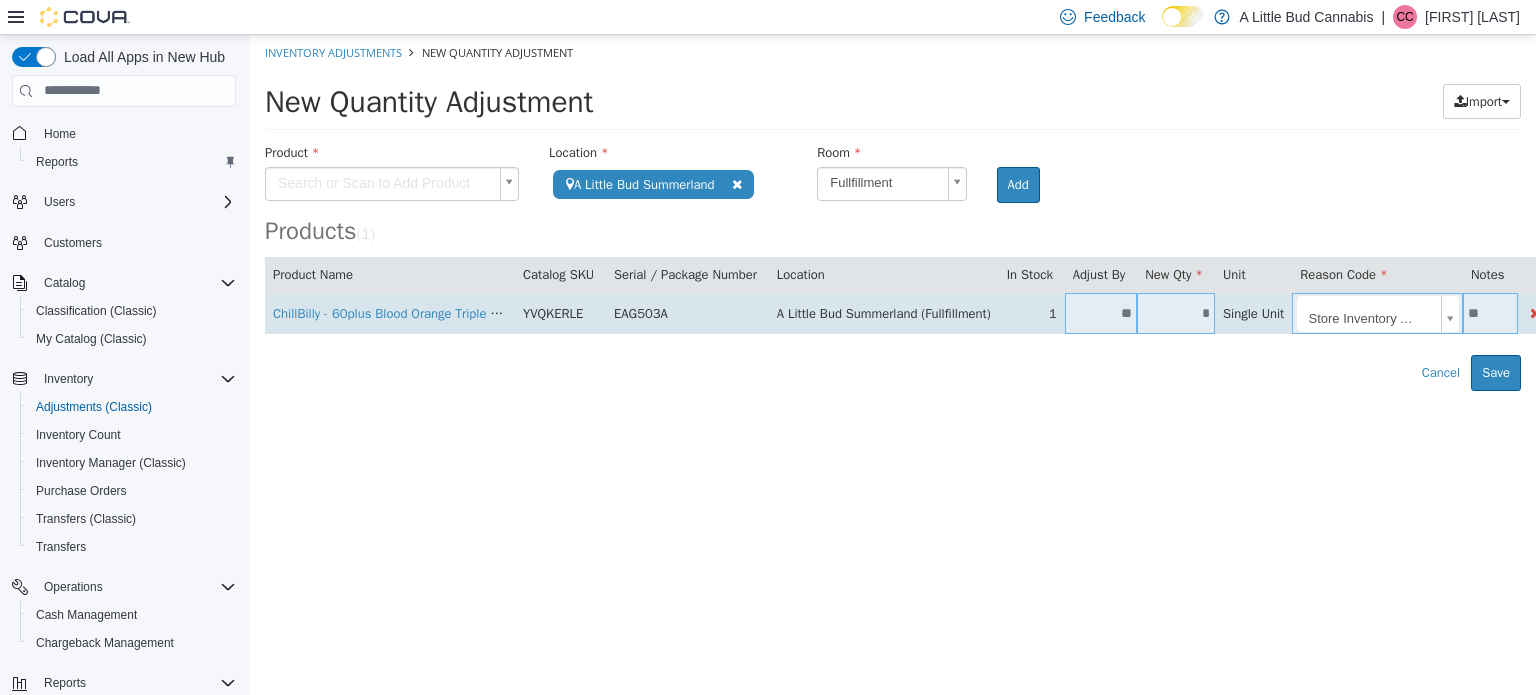 type on "*" 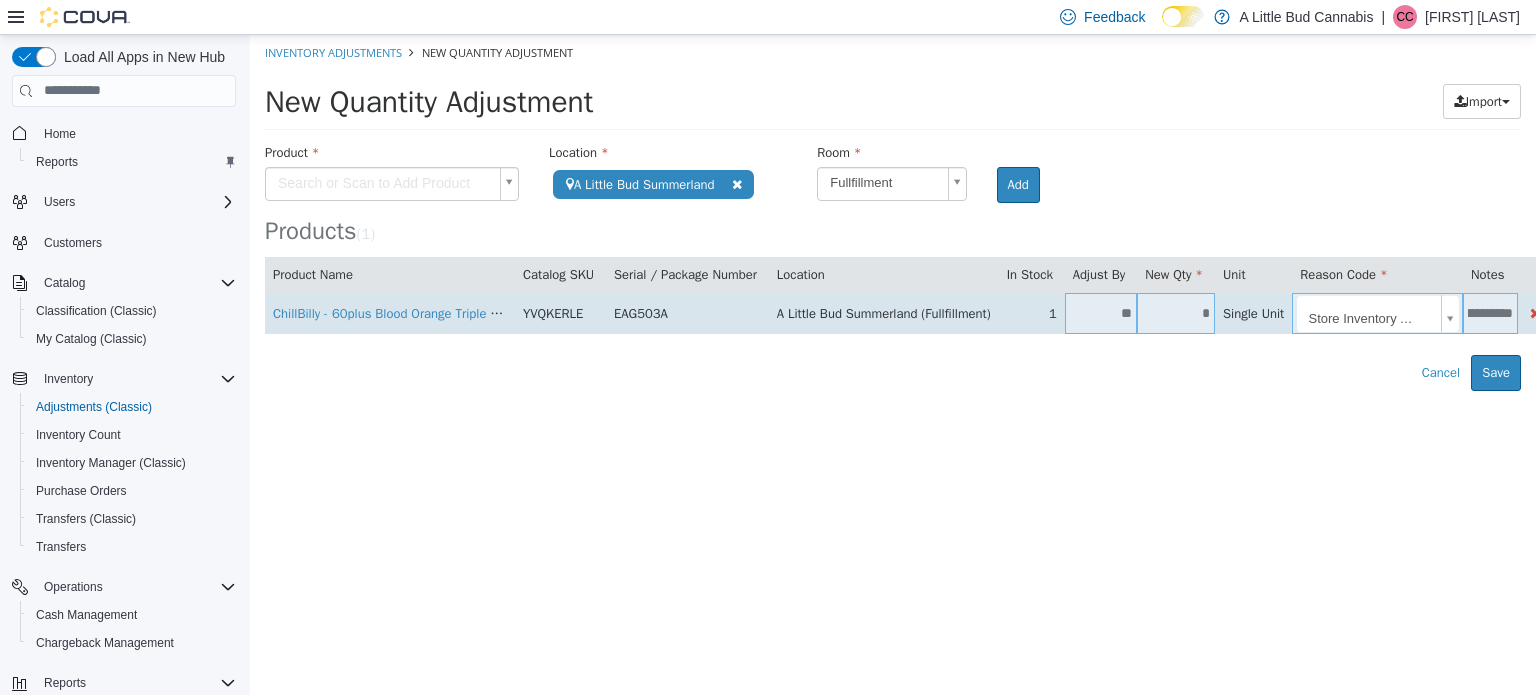 scroll, scrollTop: 0, scrollLeft: 361, axis: horizontal 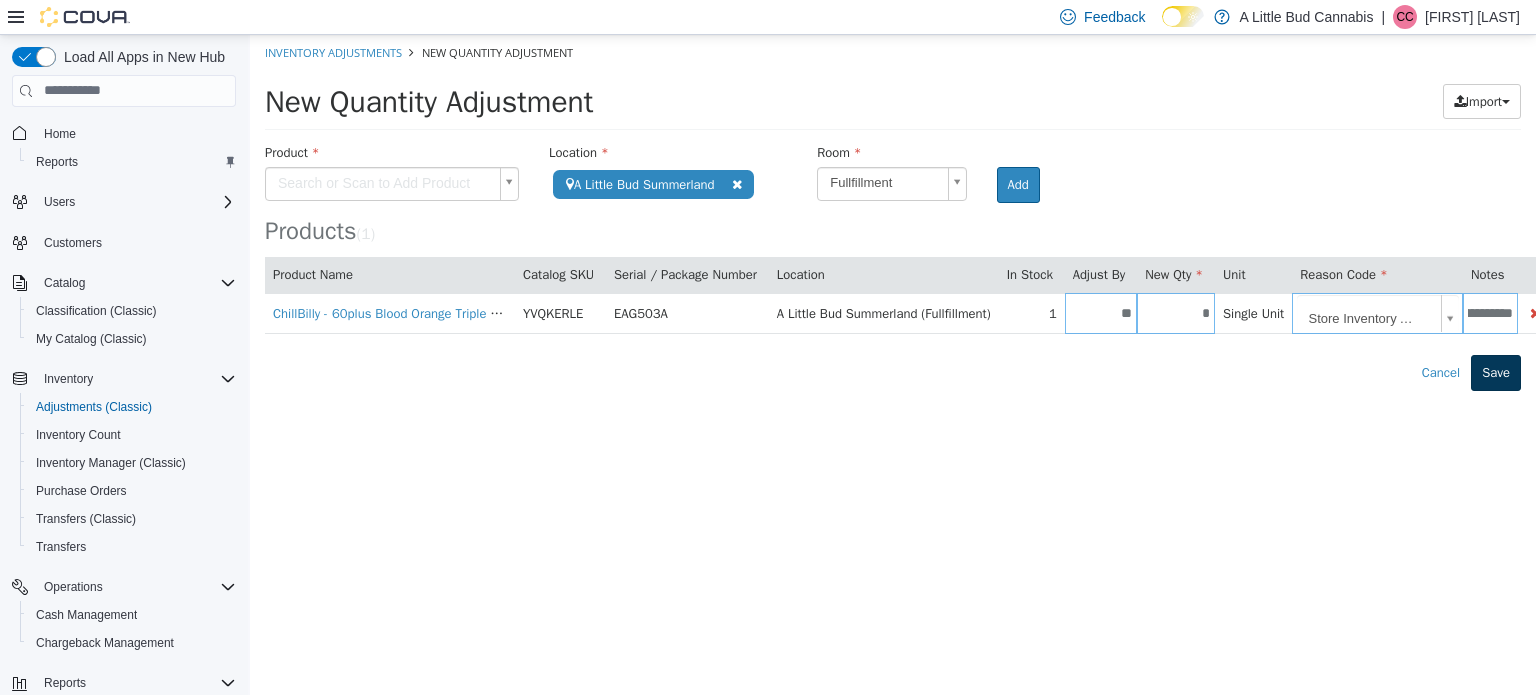 type on "**********" 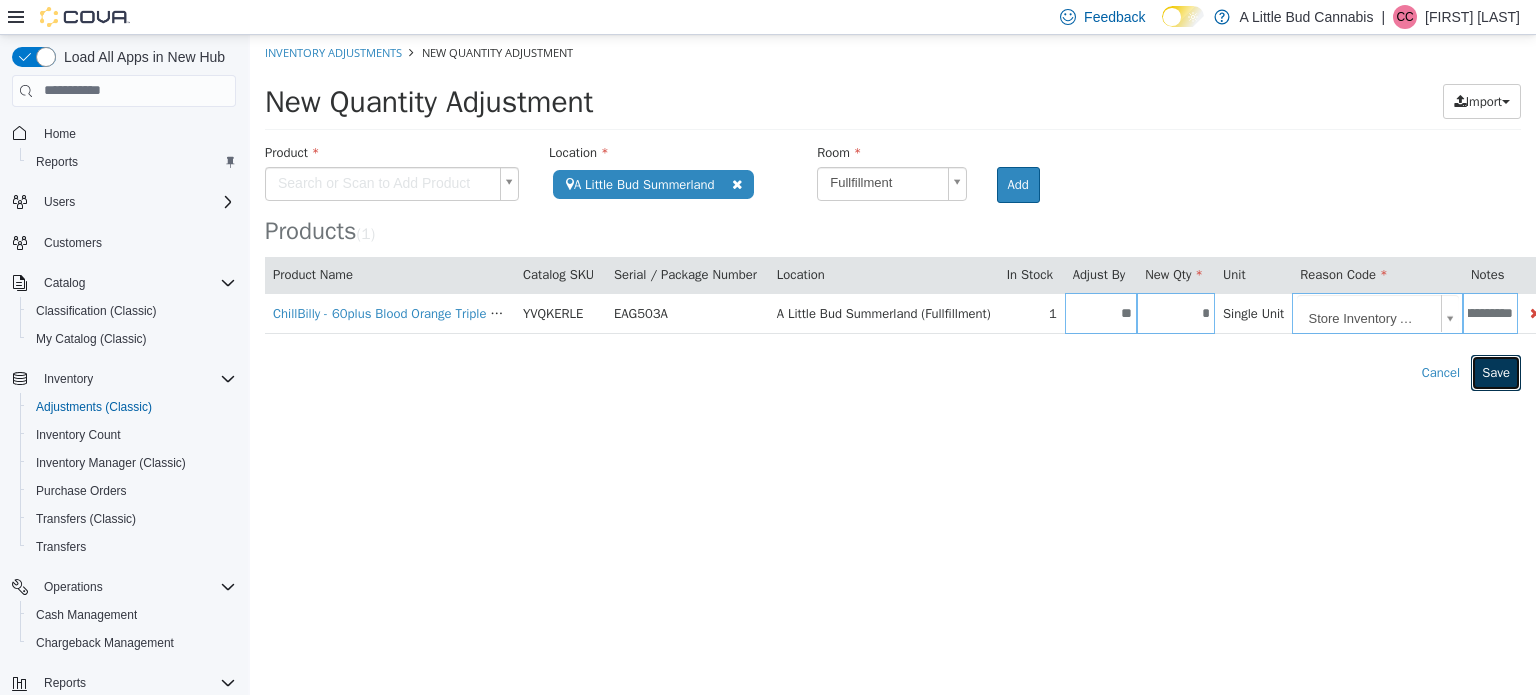 click on "Save" at bounding box center (1496, 372) 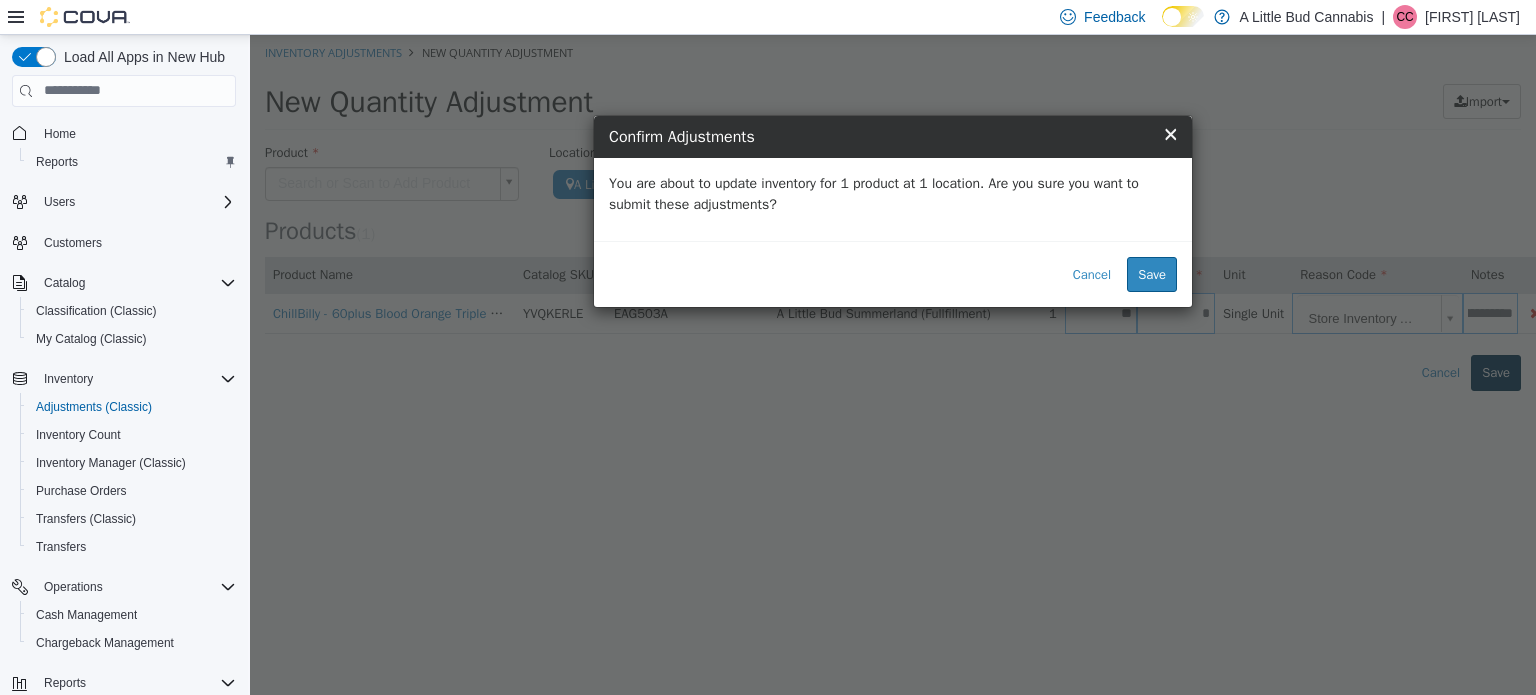 scroll, scrollTop: 0, scrollLeft: 0, axis: both 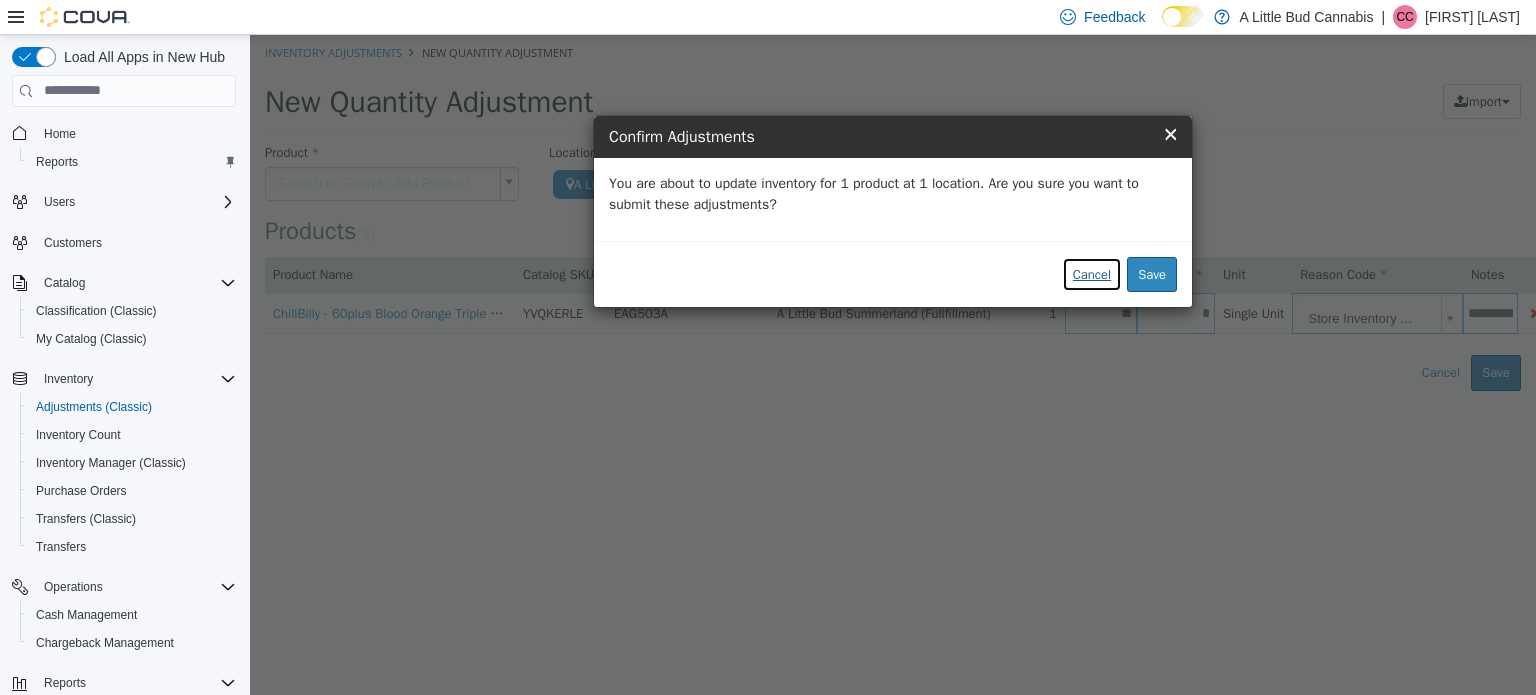 click on "Cancel" at bounding box center [1092, 274] 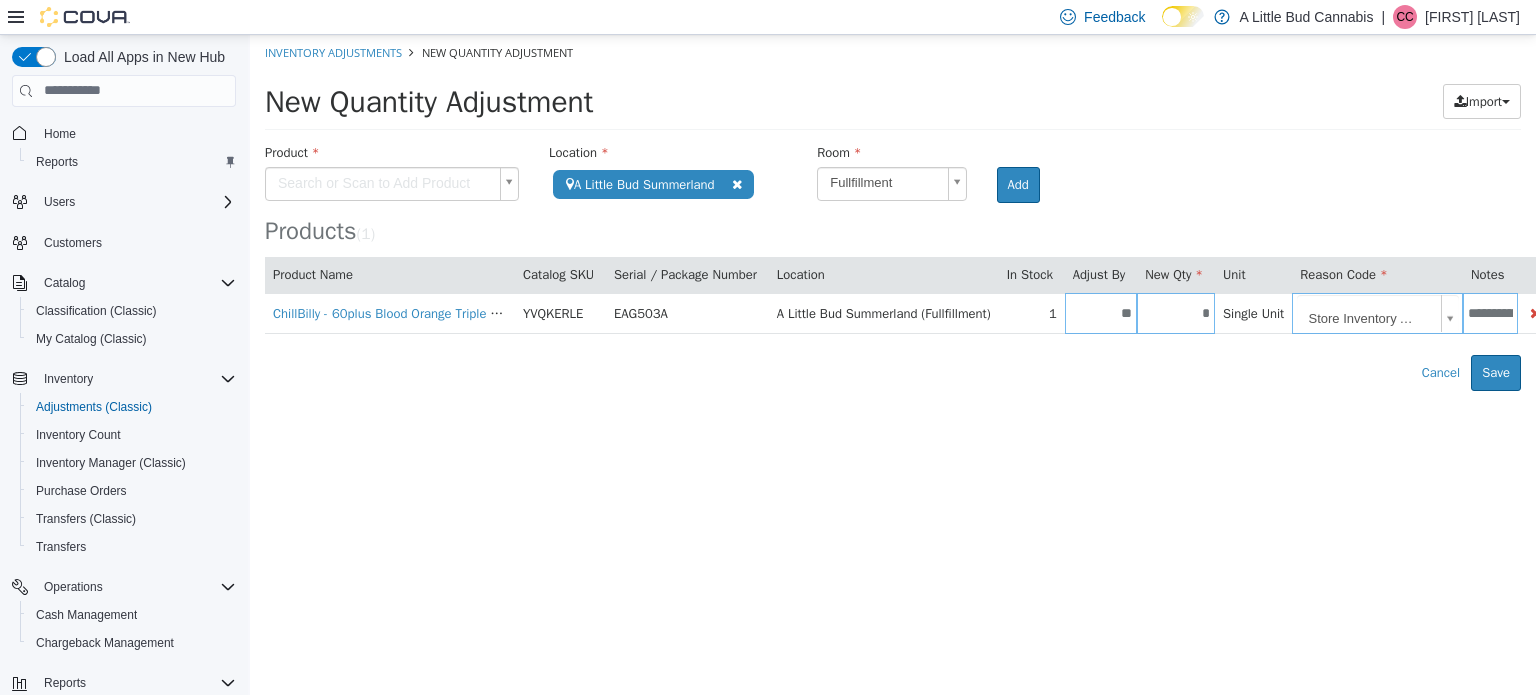 click on "**********" at bounding box center (893, 212) 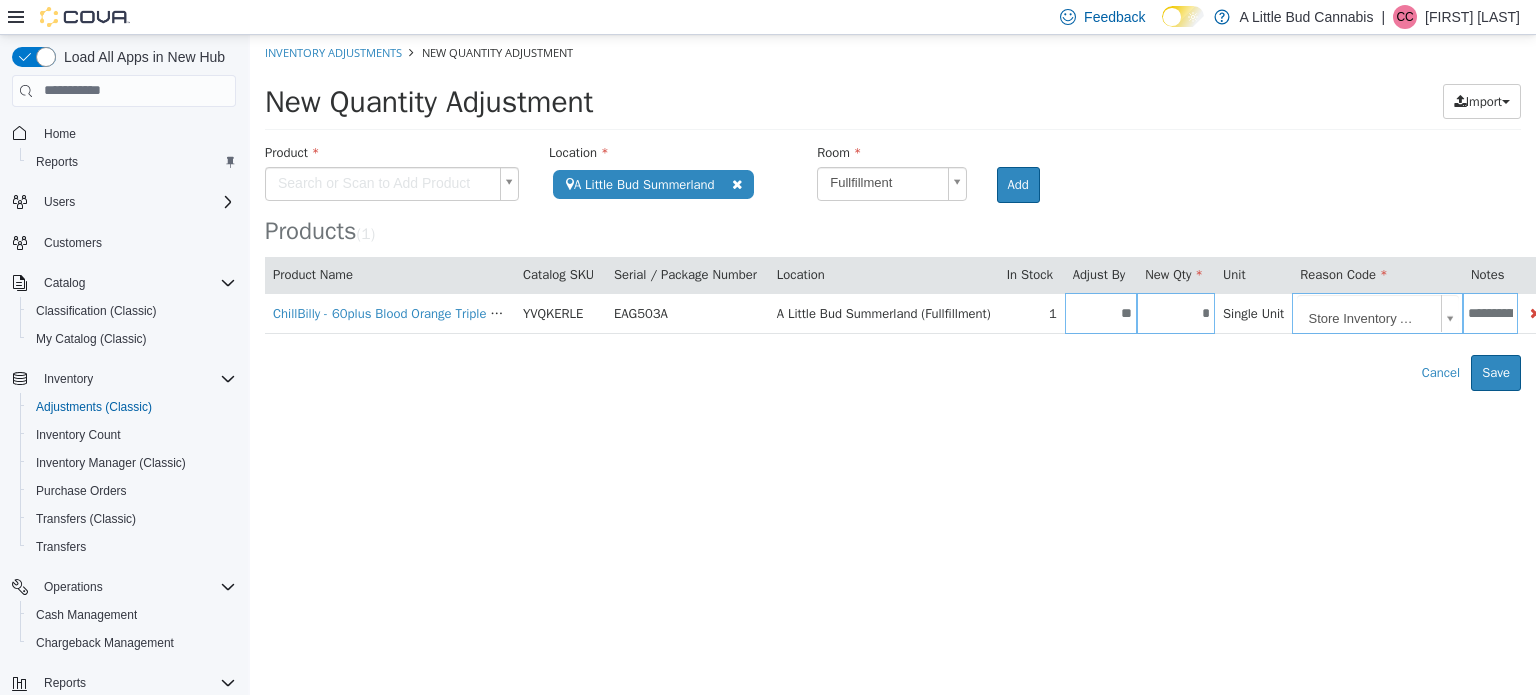 click on "**********" at bounding box center (893, 212) 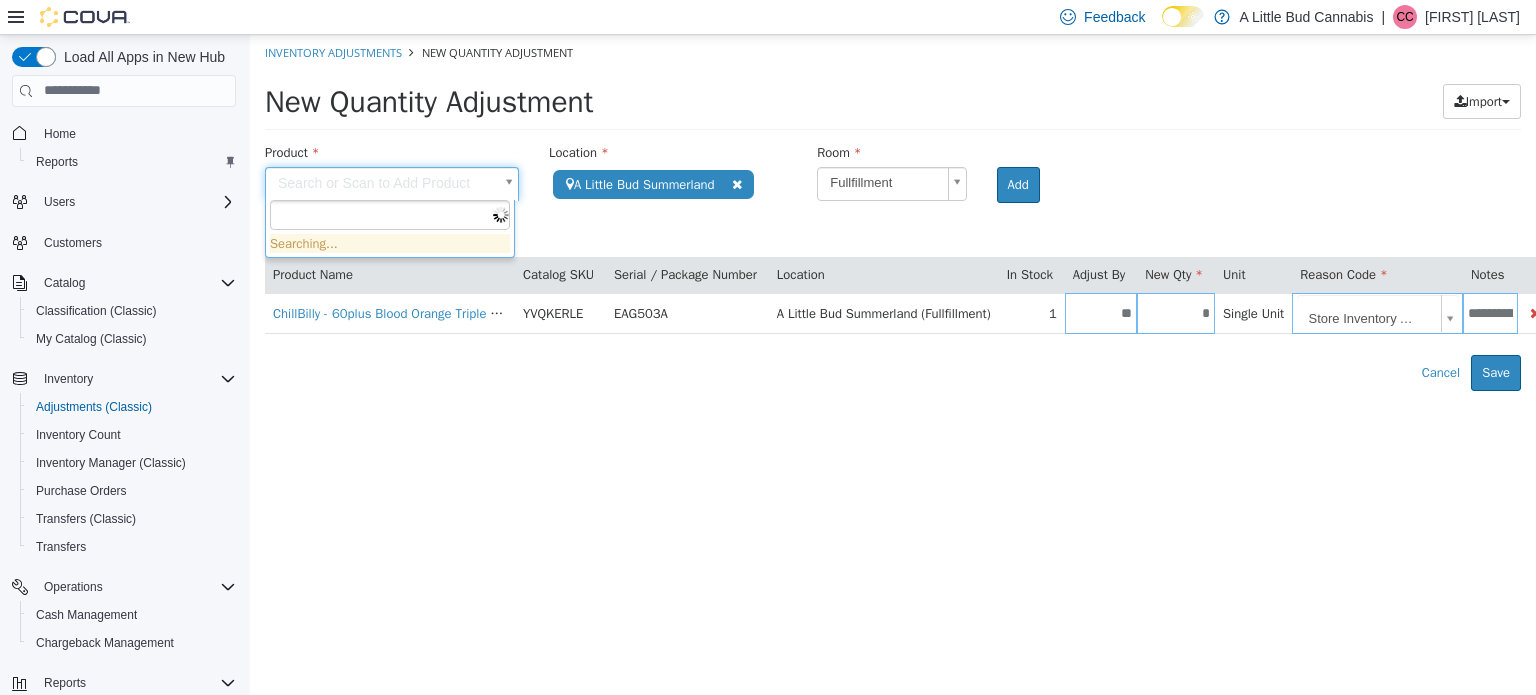 click at bounding box center [390, 214] 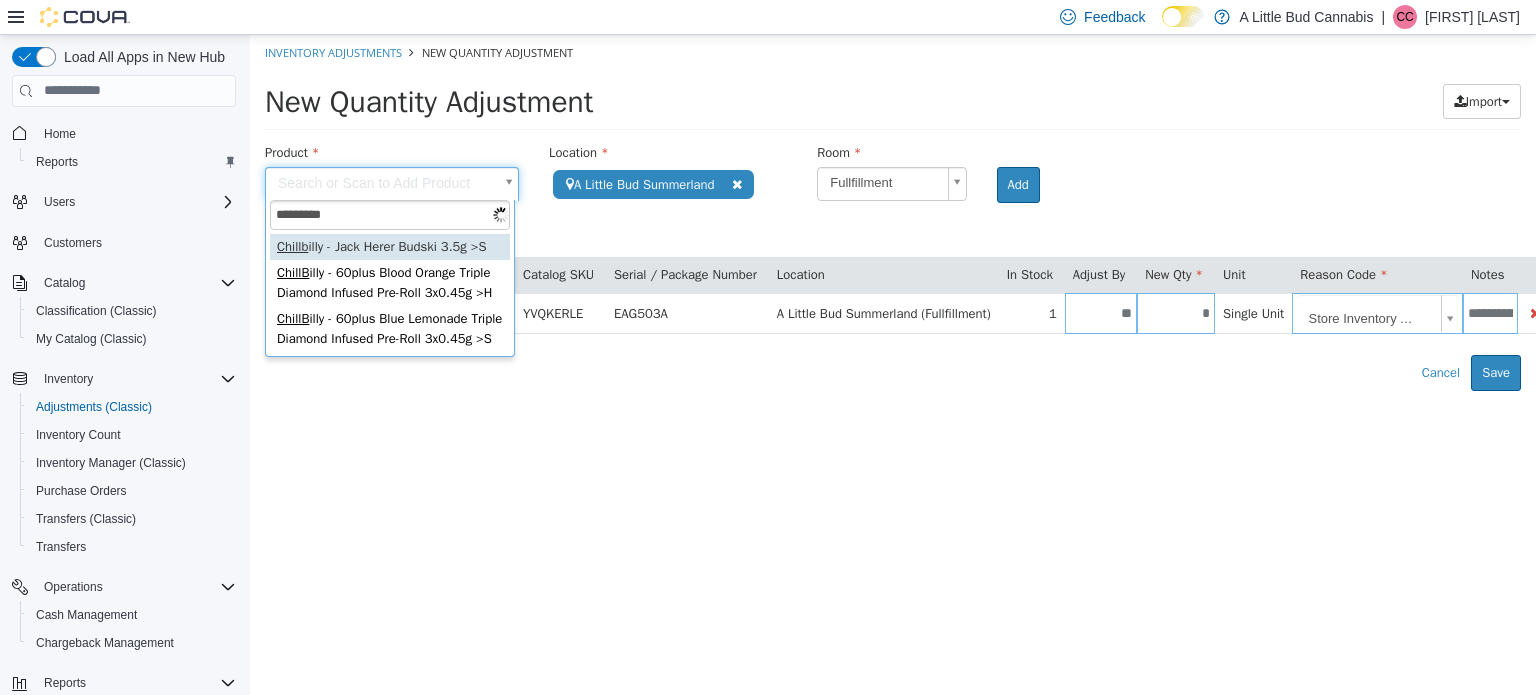 type on "**********" 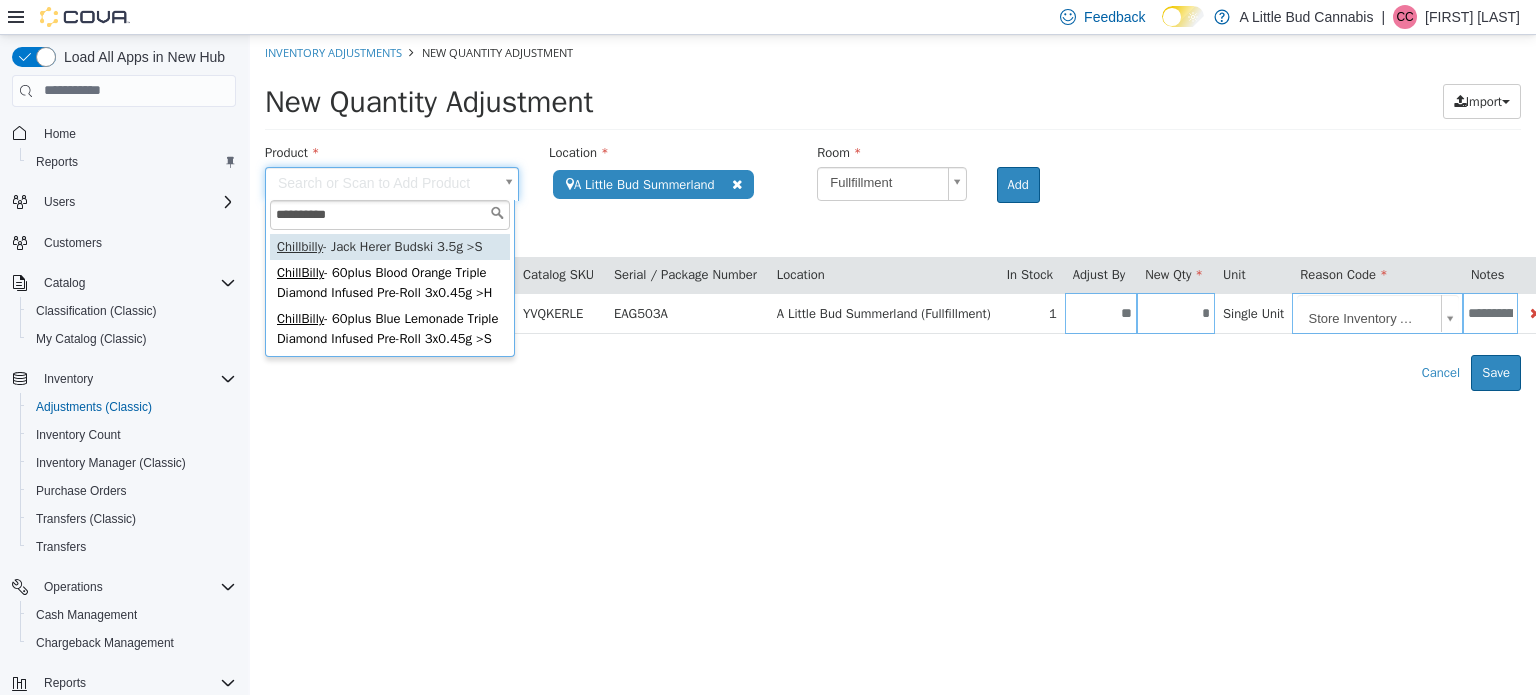 type on "**********" 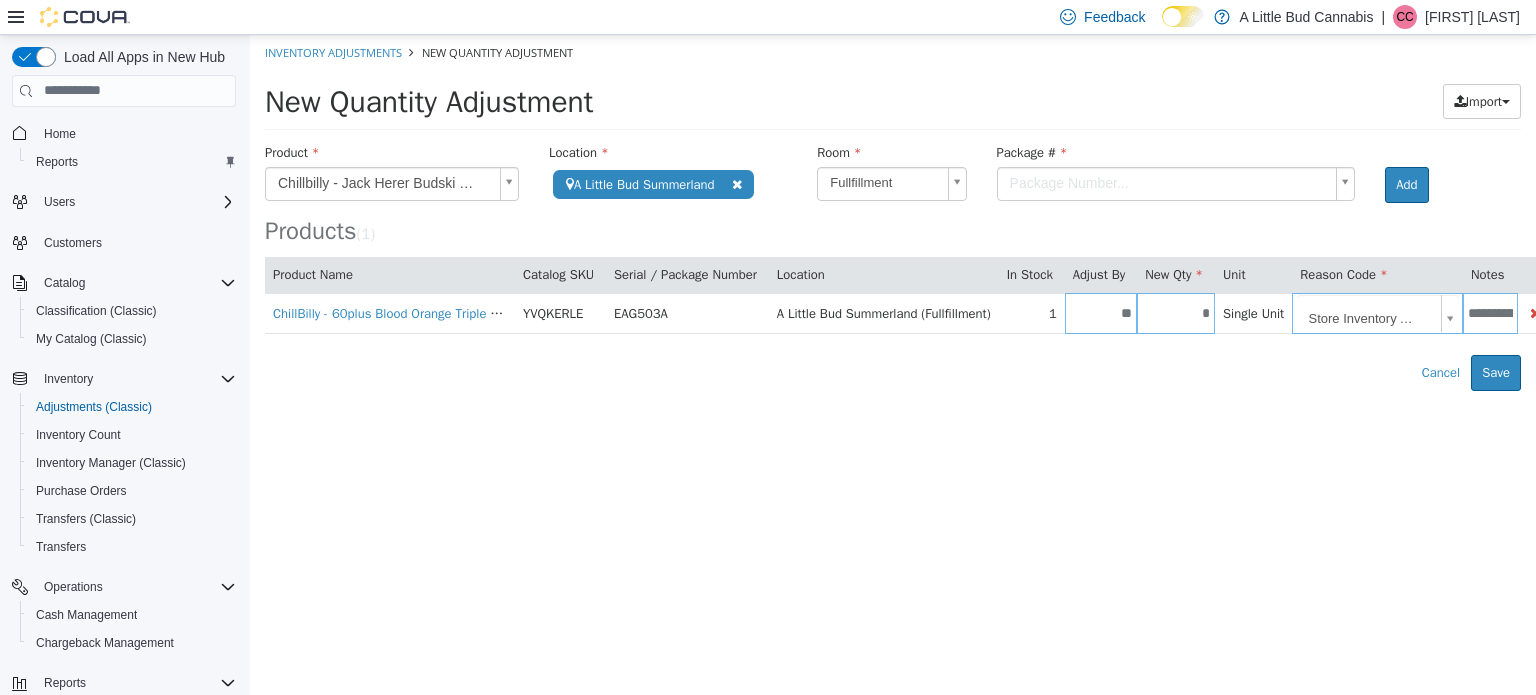 click on "**********" at bounding box center (893, 212) 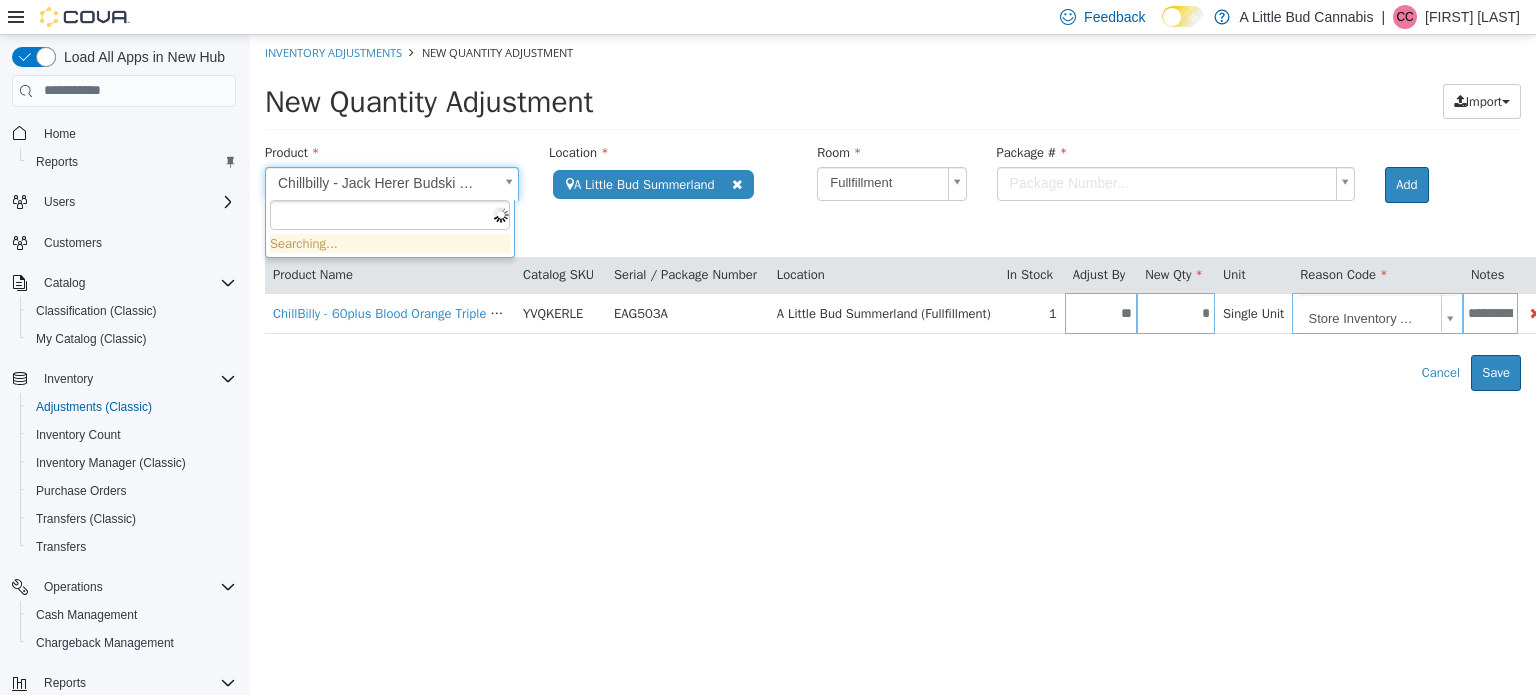 click at bounding box center (390, 214) 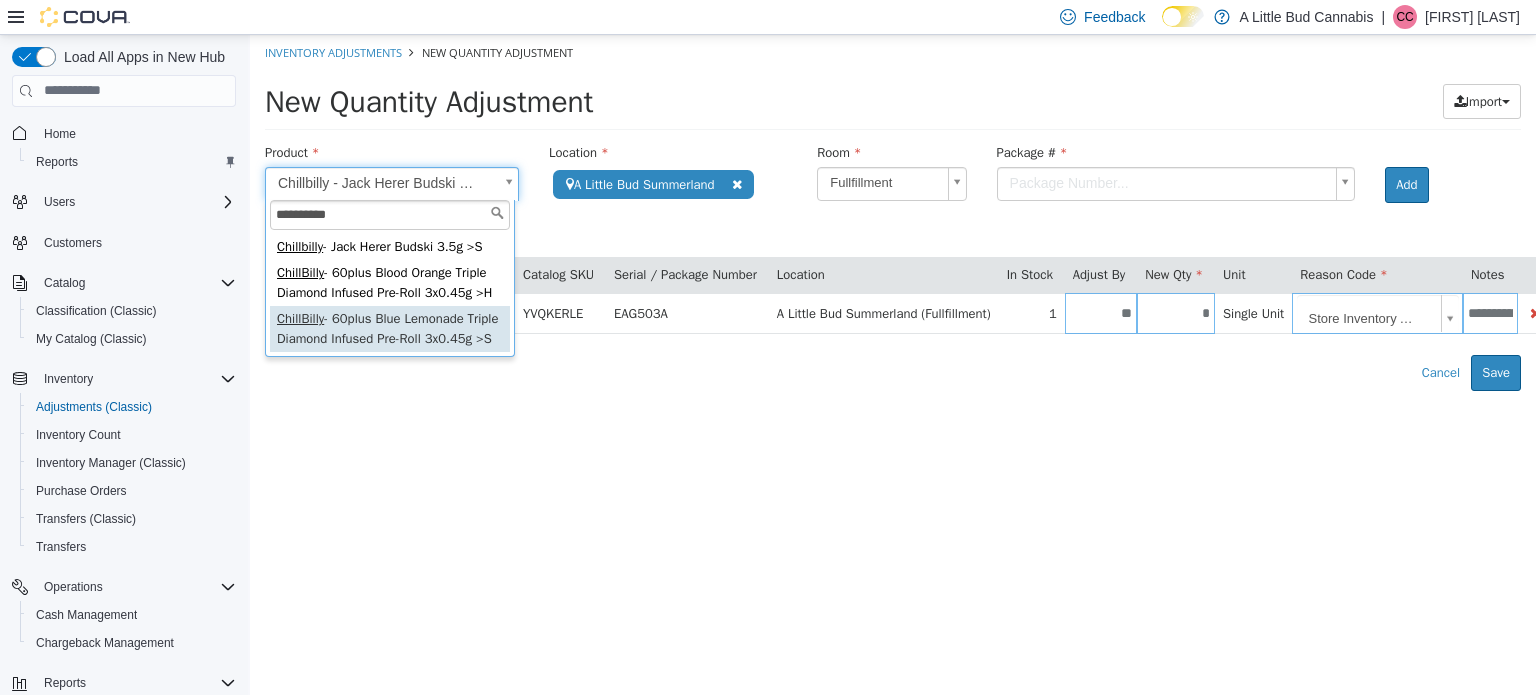 type on "**********" 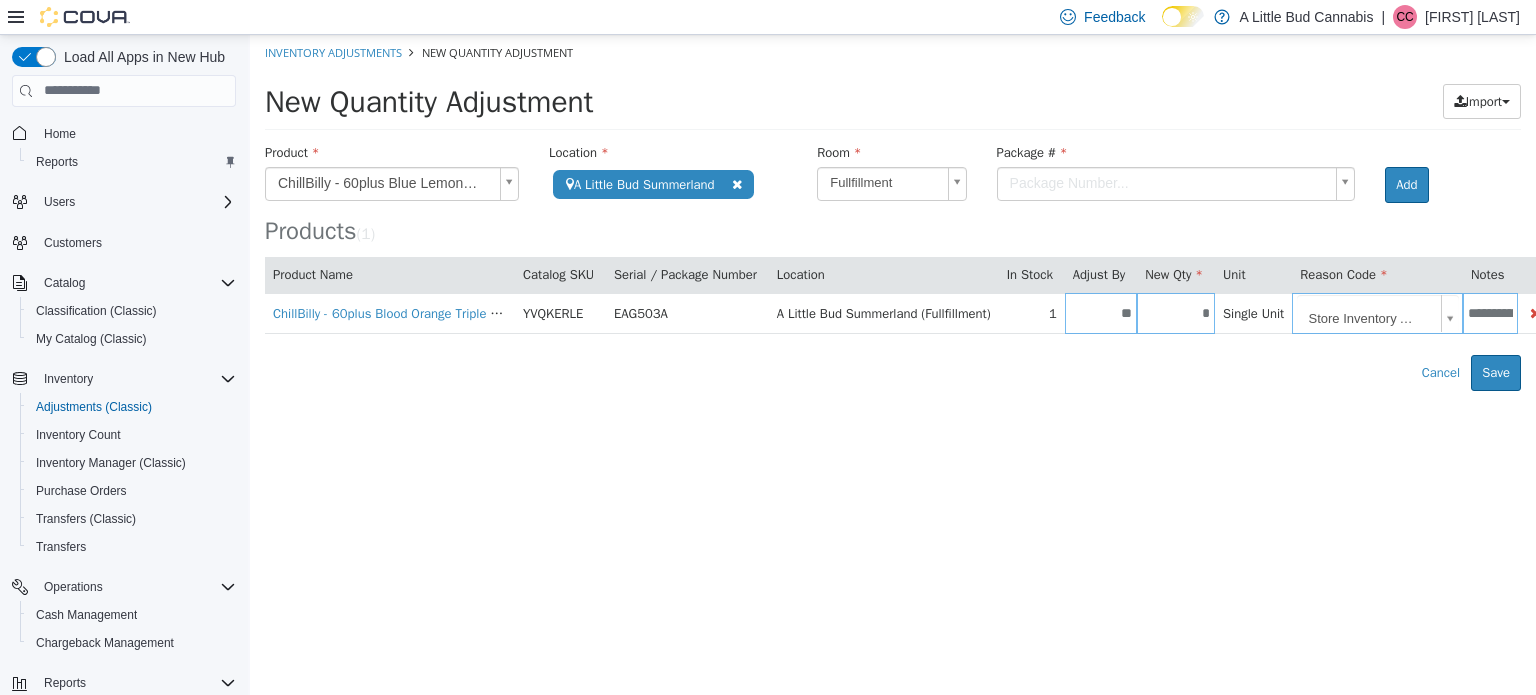 click on "**********" at bounding box center [893, 212] 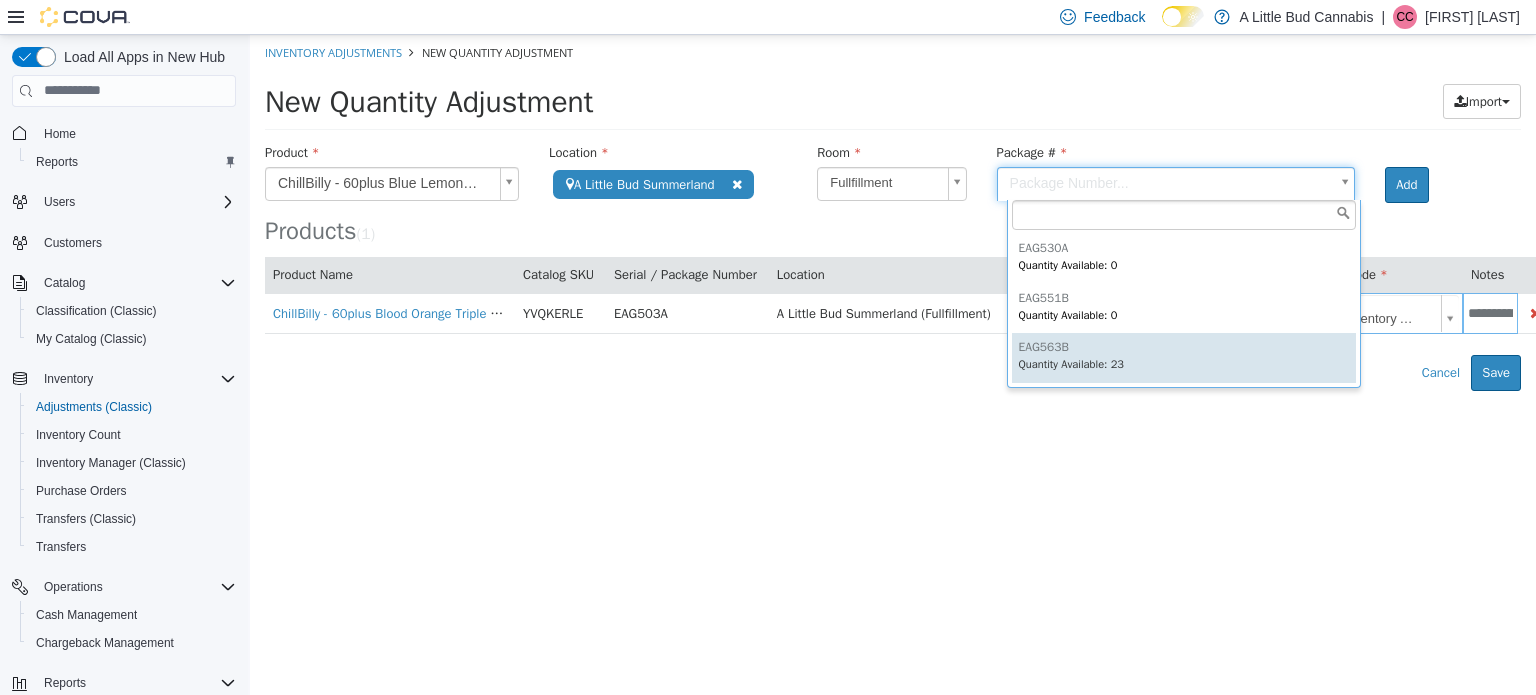 scroll, scrollTop: 0, scrollLeft: 0, axis: both 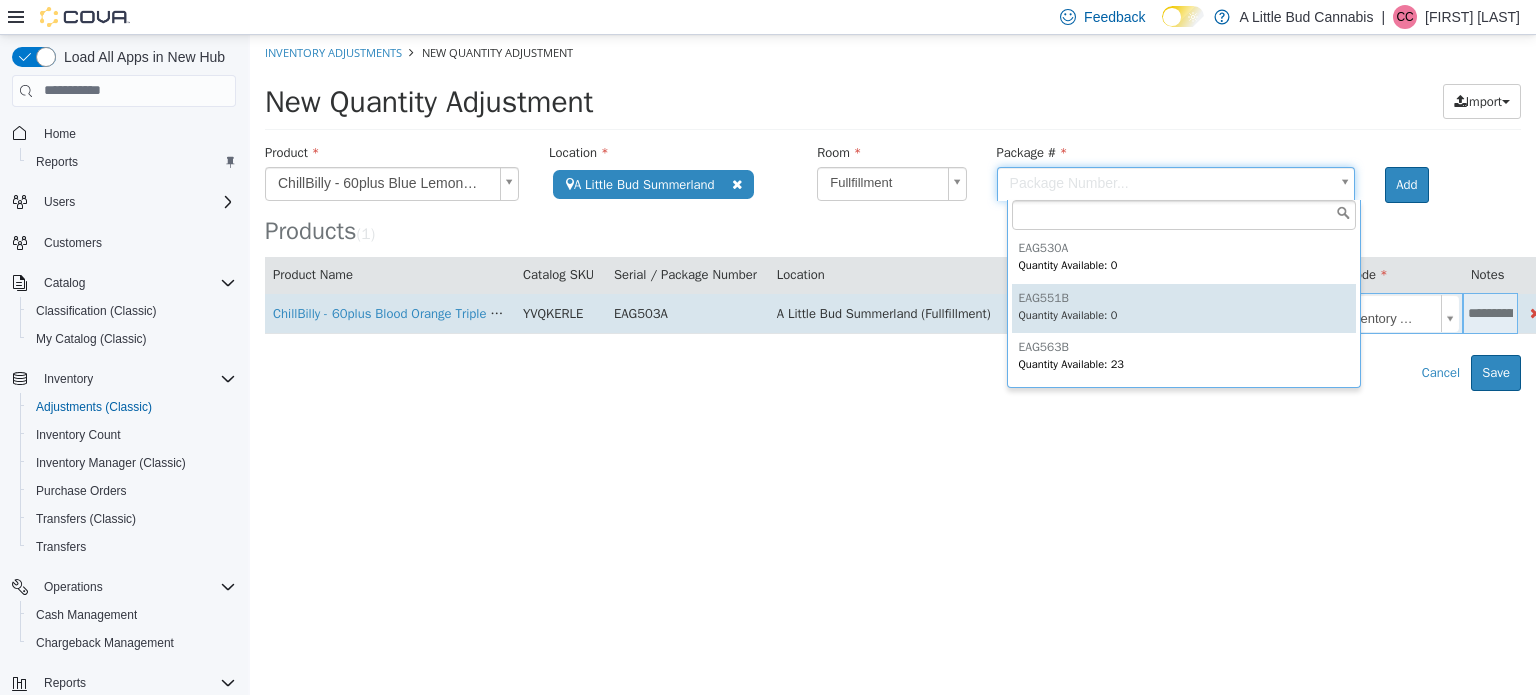 type on "*******" 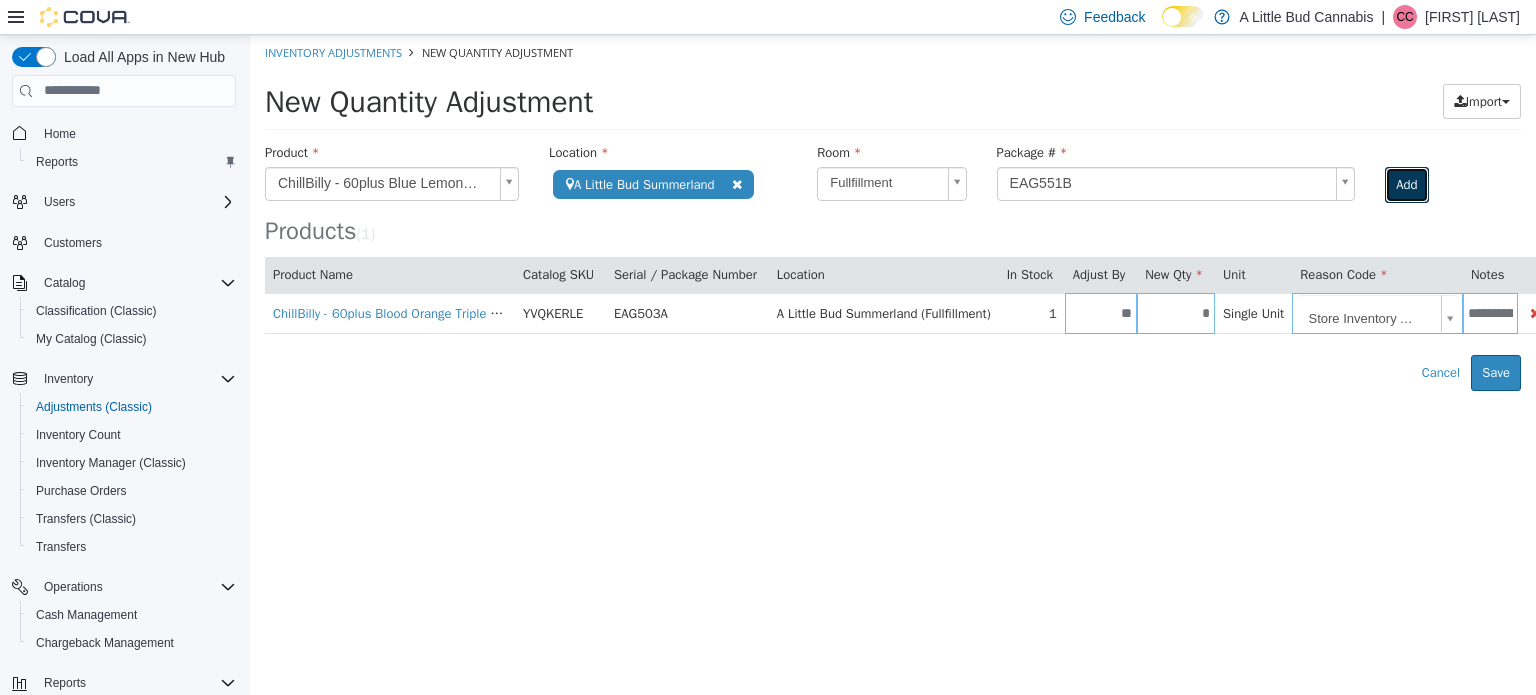 click on "Add" at bounding box center [1406, 184] 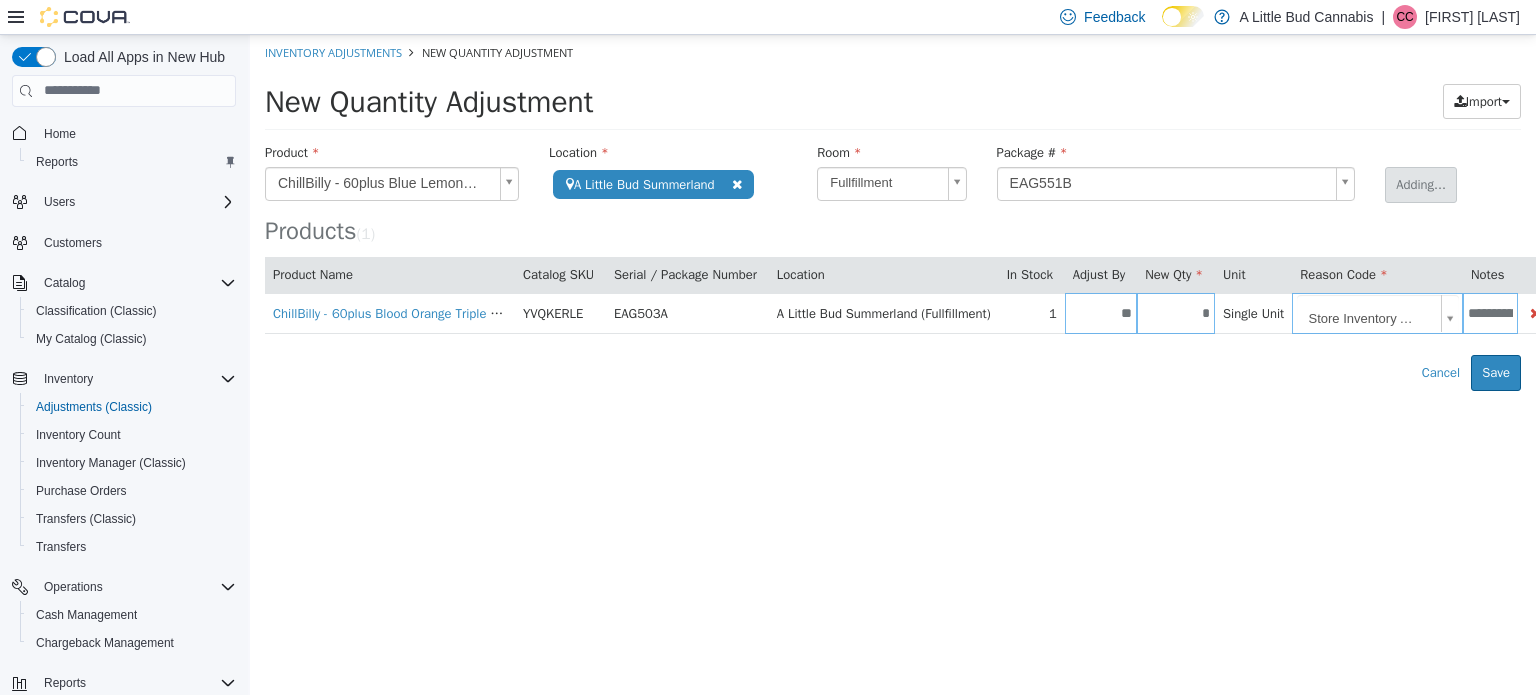 type 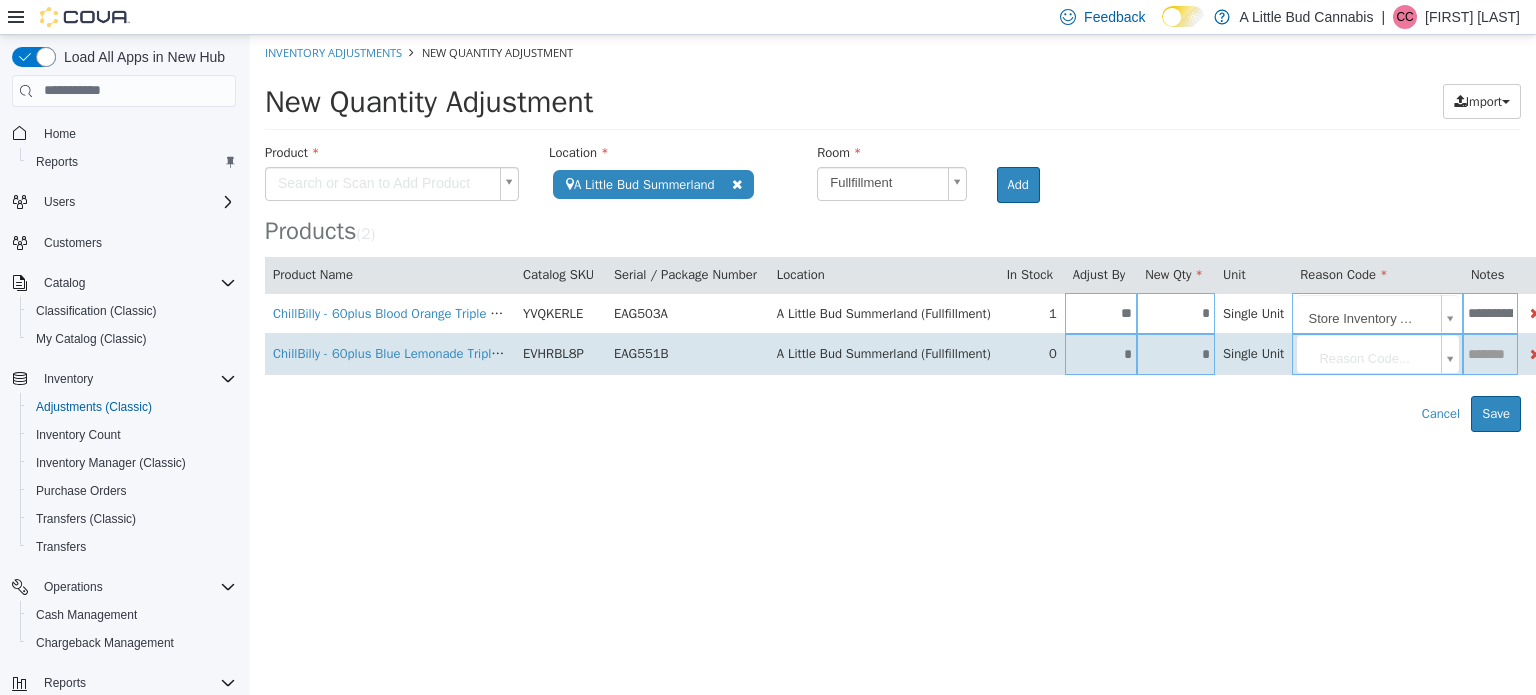 click on "*" at bounding box center (1176, 353) 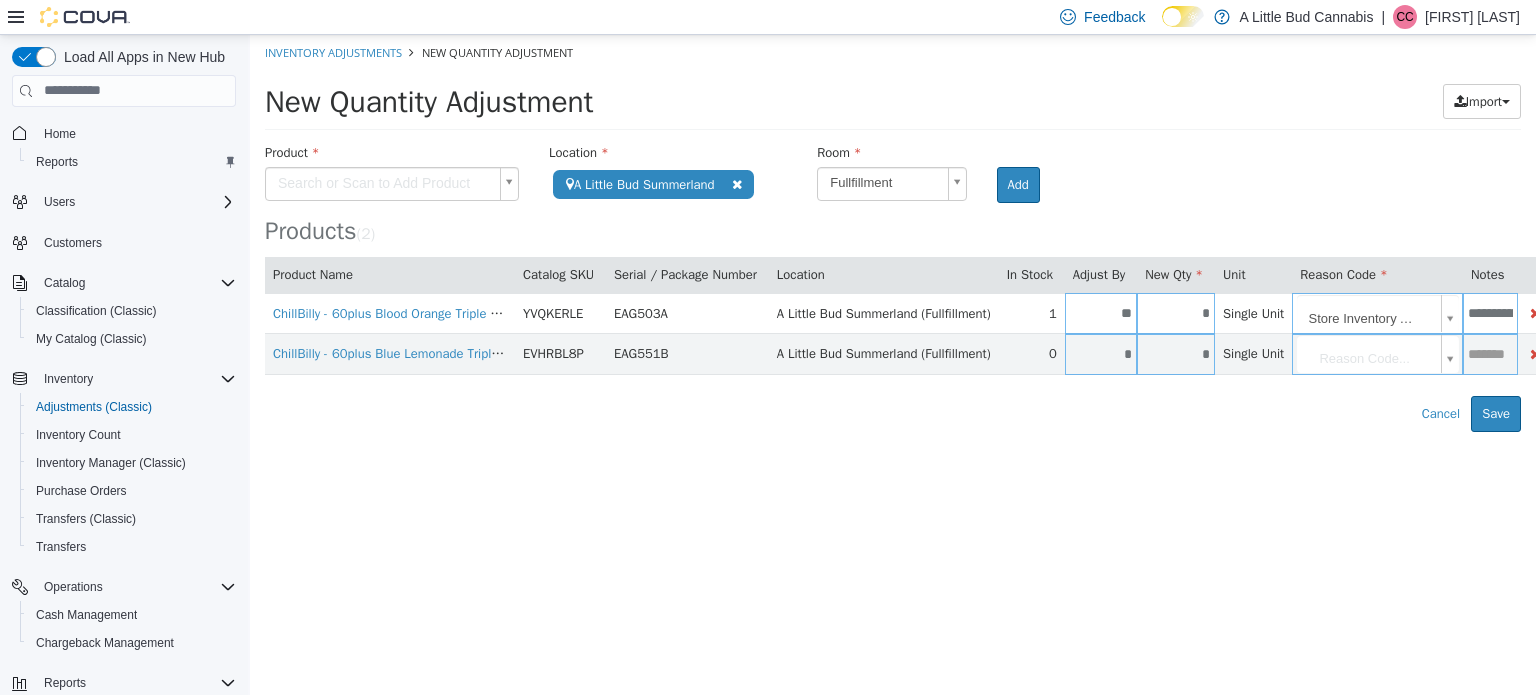 type on "*" 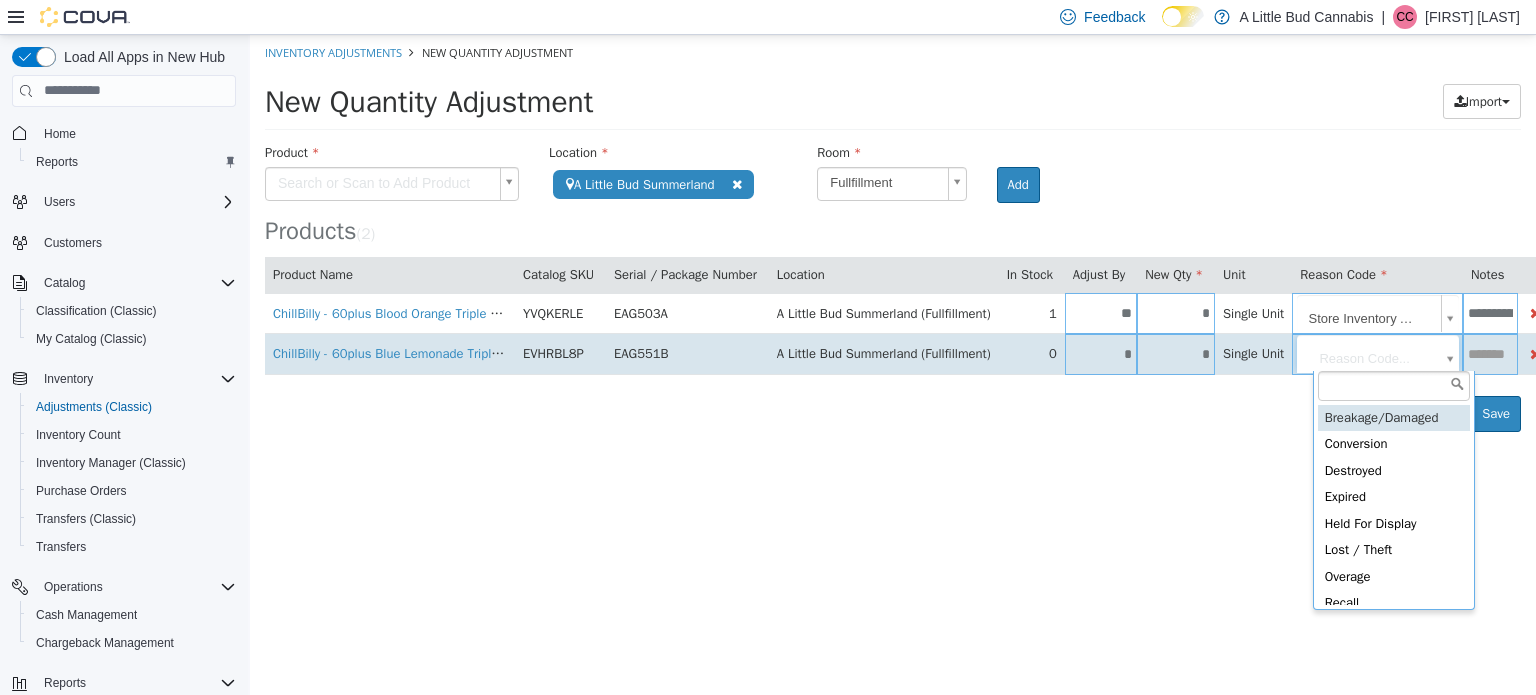 click on "**********" at bounding box center [893, 232] 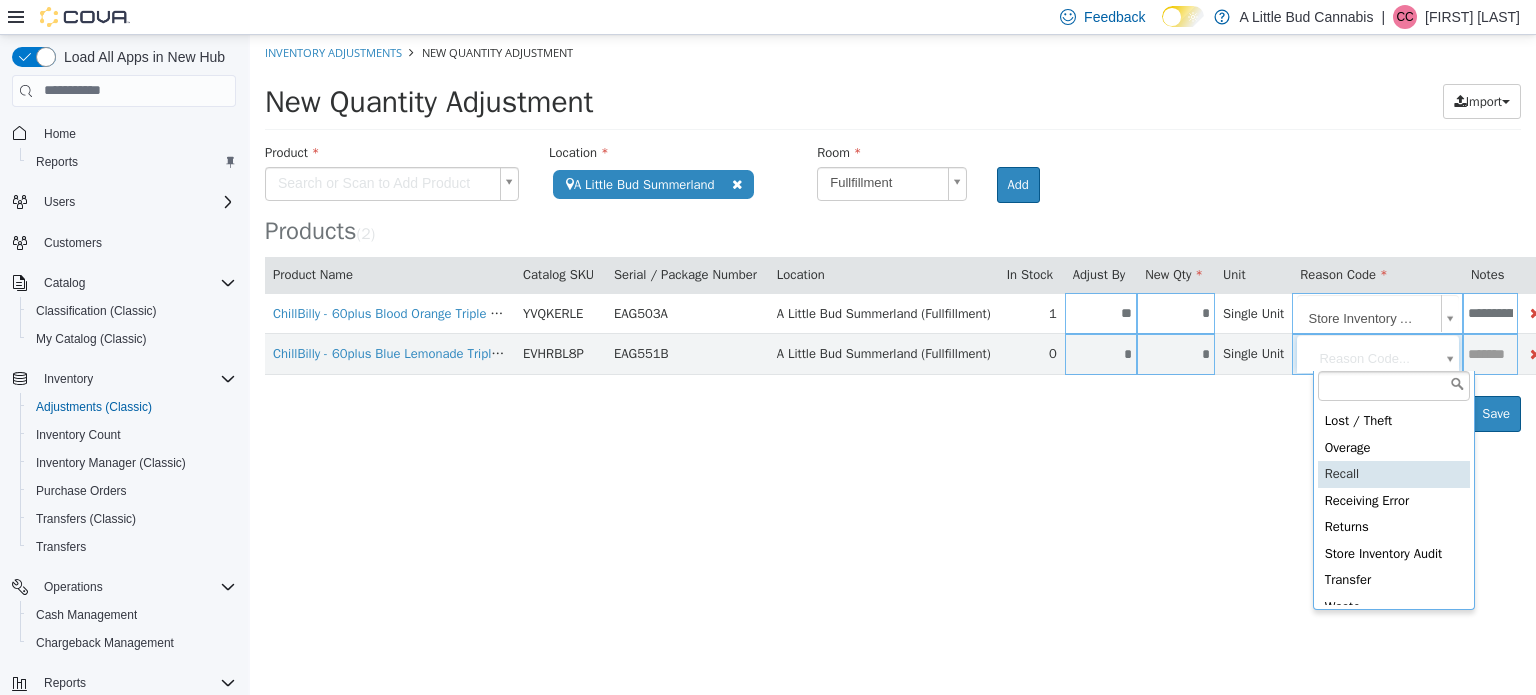 scroll, scrollTop: 144, scrollLeft: 0, axis: vertical 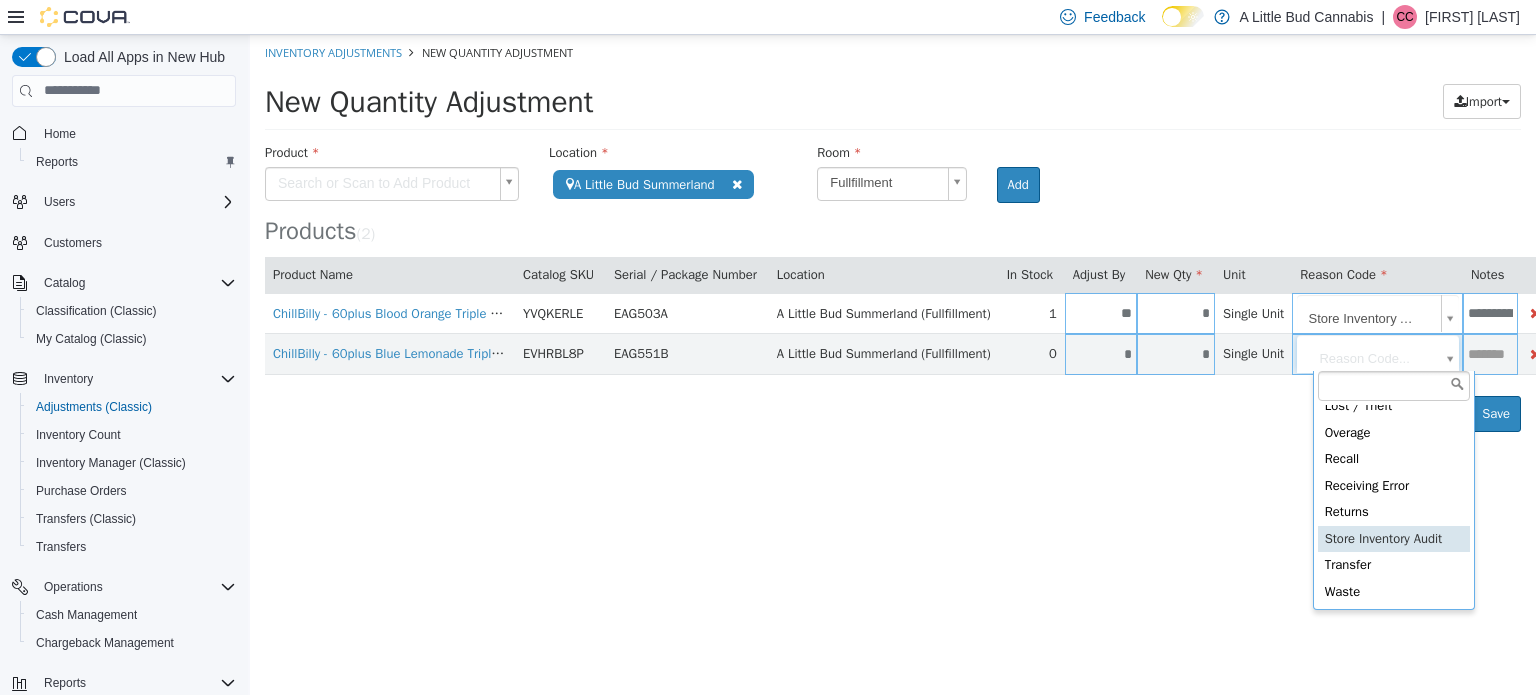 type on "**********" 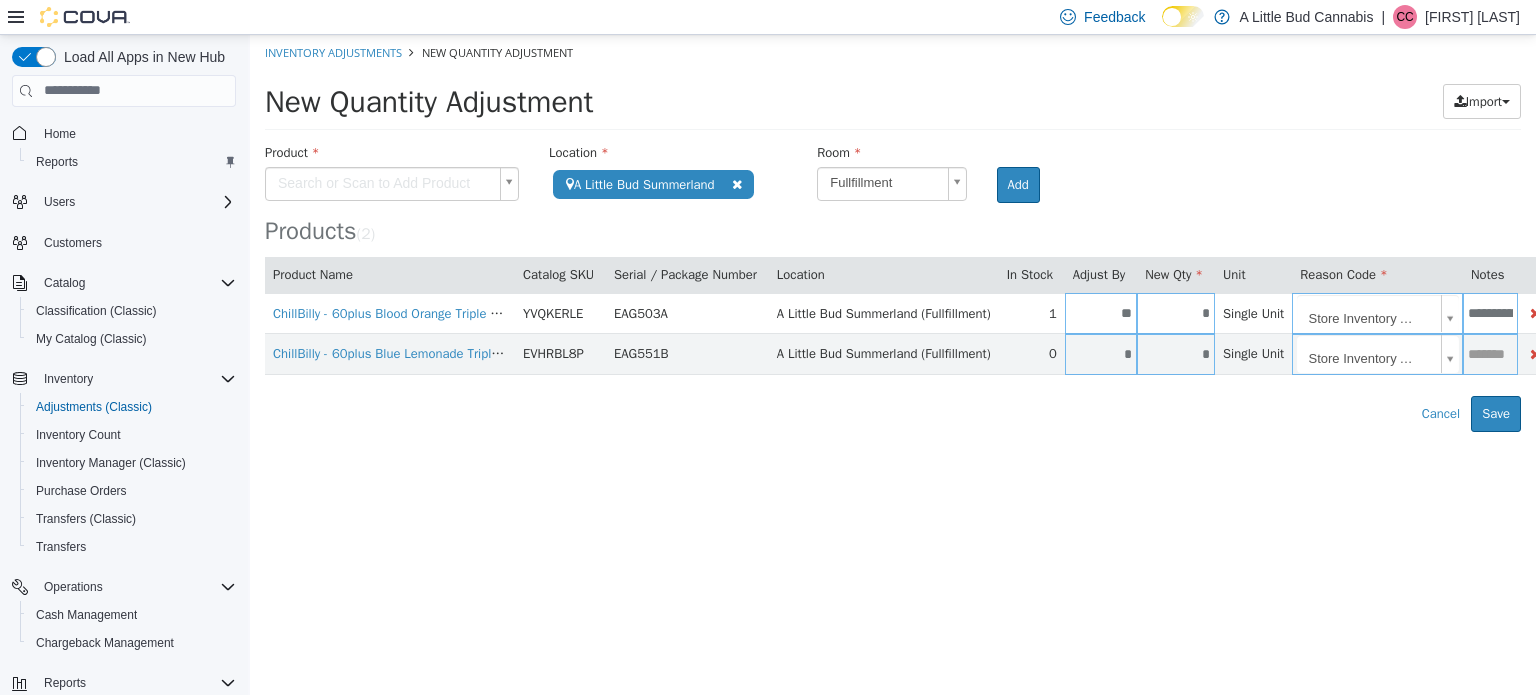 click on "**********" at bounding box center (893, 232) 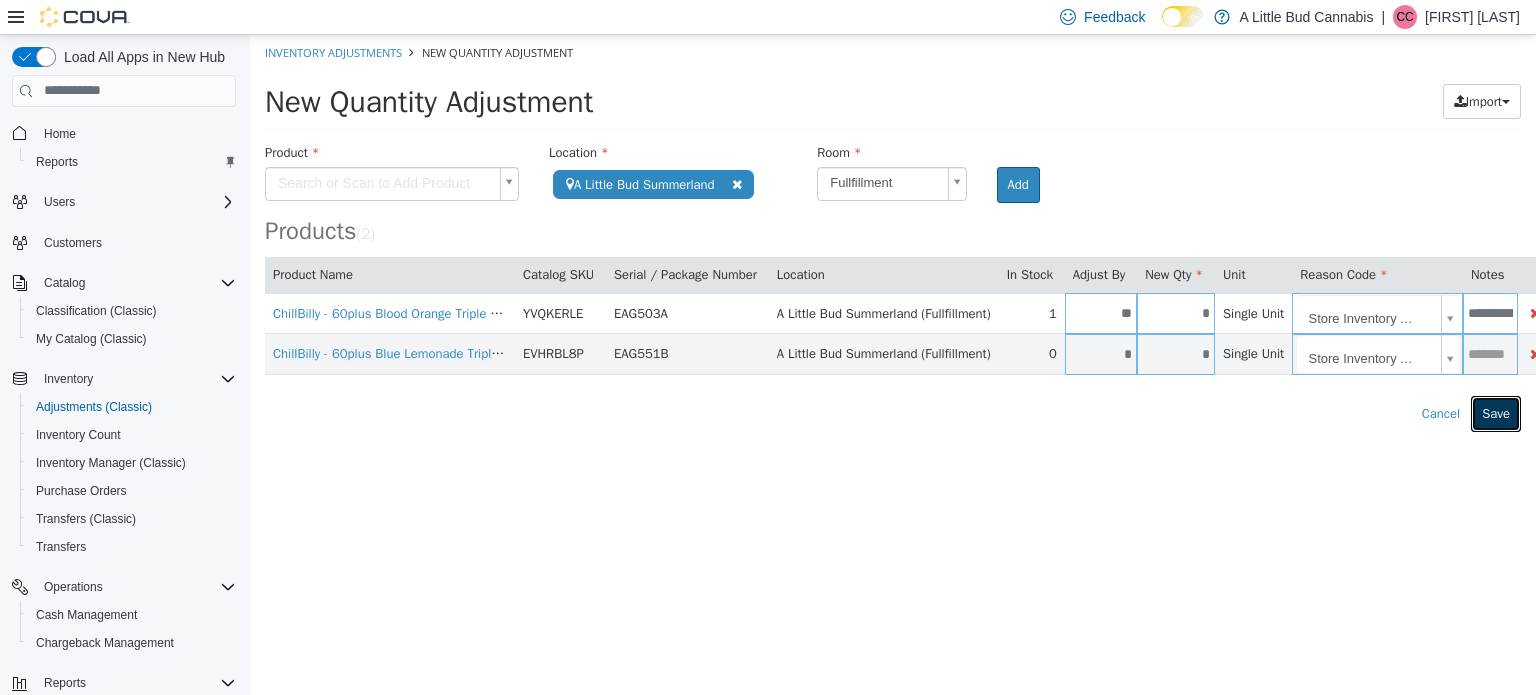 click on "Save" at bounding box center [1496, 413] 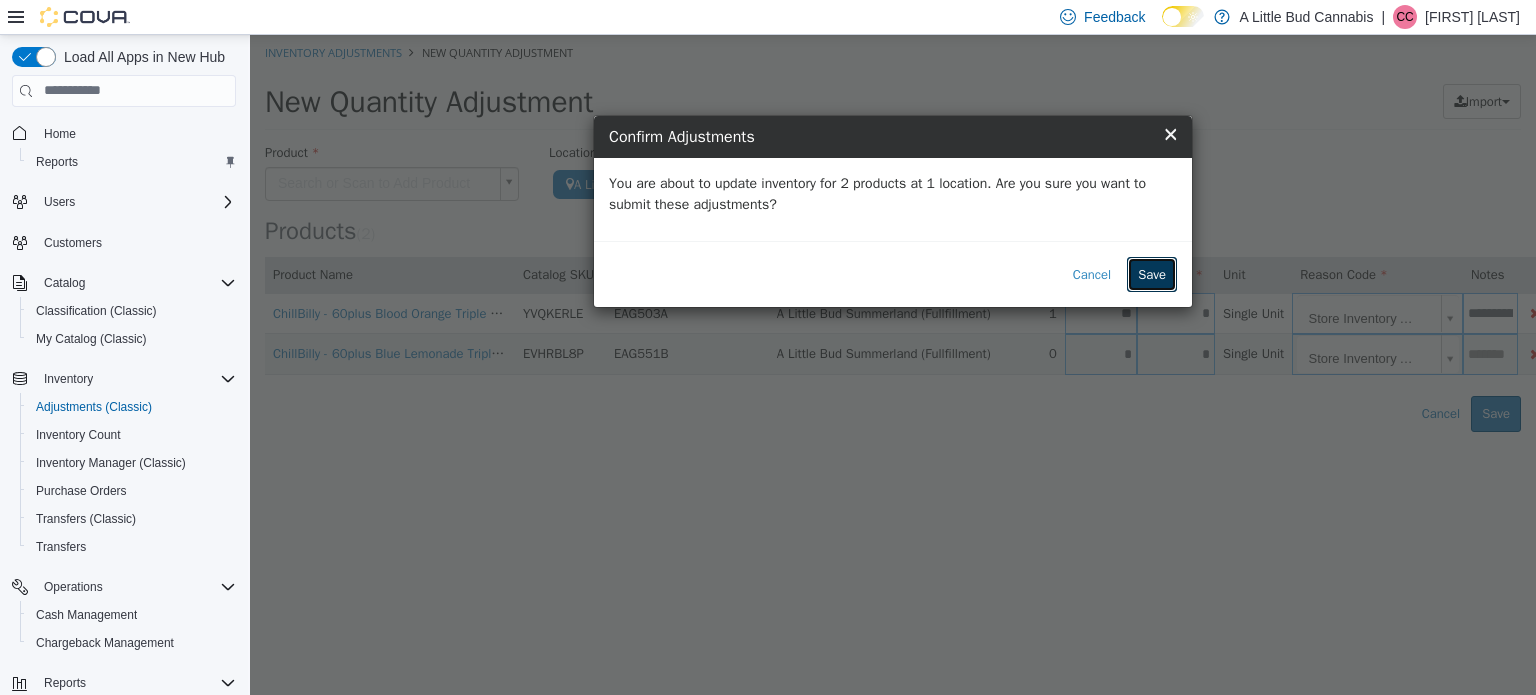 click on "Save" at bounding box center (1152, 274) 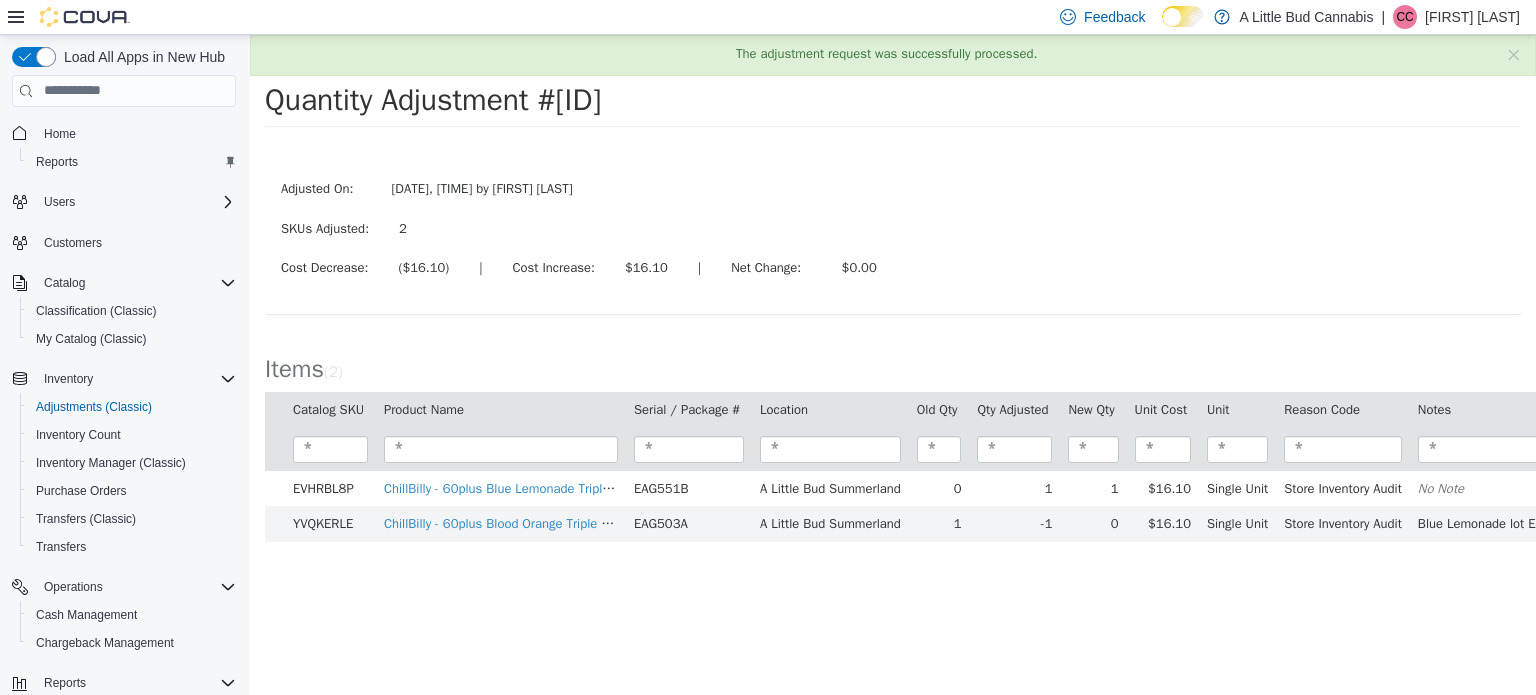 click on "Adjusted On:
[DATE], [TIME] by [FIRST] [LAST]
SKUs Adjusted:  2 Cost Decrease:  ($16.10) | Cost Increase:  $16.10 | Net Change:  $0.00" at bounding box center (893, 237) 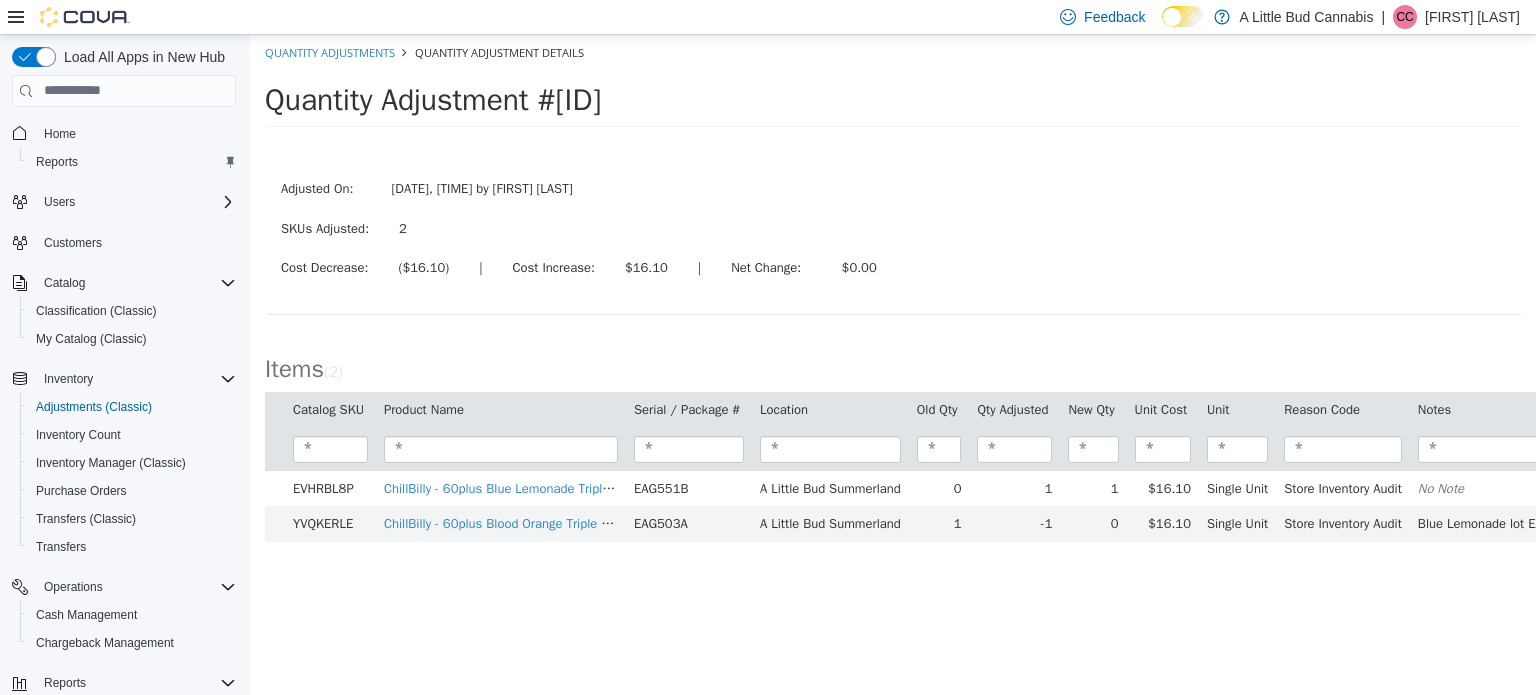 click on "Adjusted On:
[DATE], [TIME] by [FIRST] [LAST]
SKUs Adjusted:  2 Cost Decrease:  ($16.10) | Cost Increase:  $16.10 | Net Change:  $0.00" at bounding box center [893, 237] 